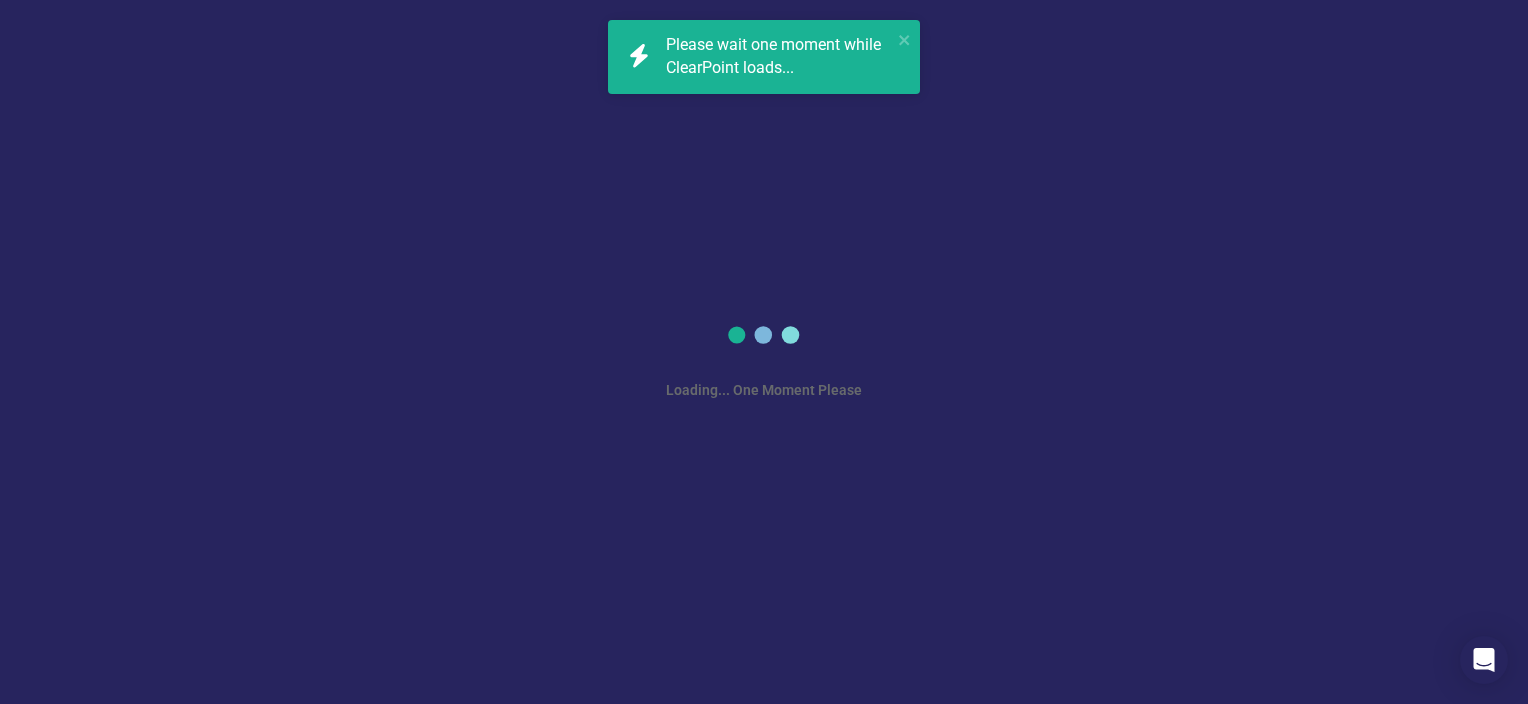 scroll, scrollTop: 0, scrollLeft: 0, axis: both 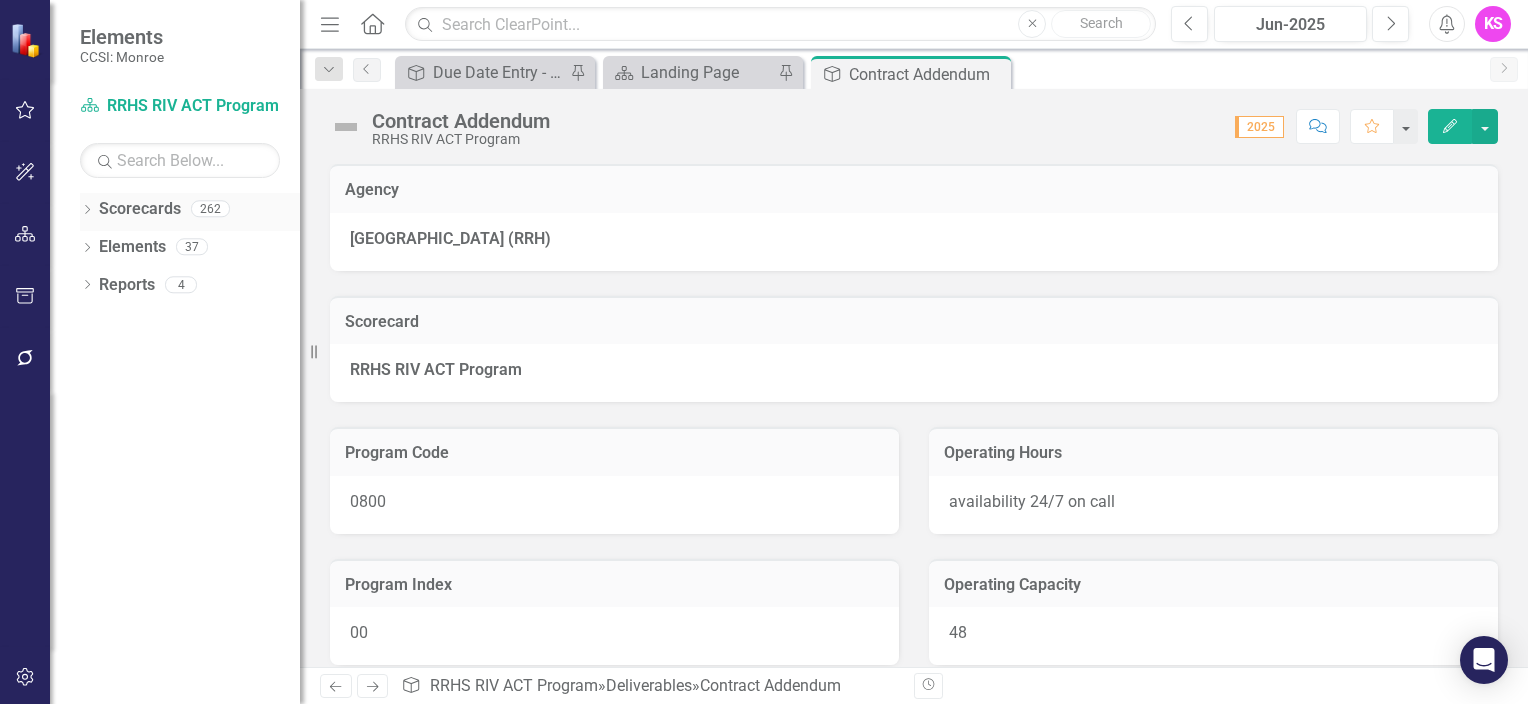click on "Dropdown" 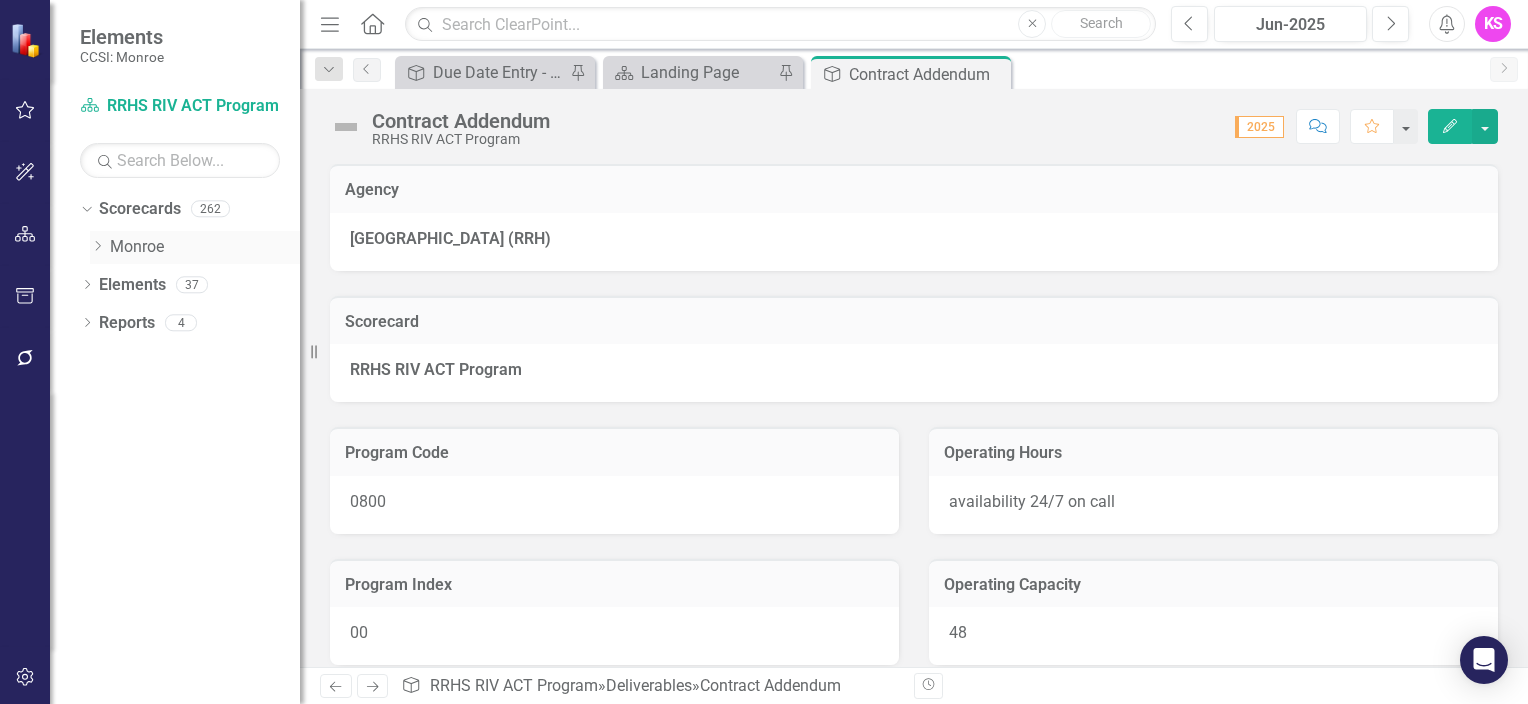 click on "Dropdown" 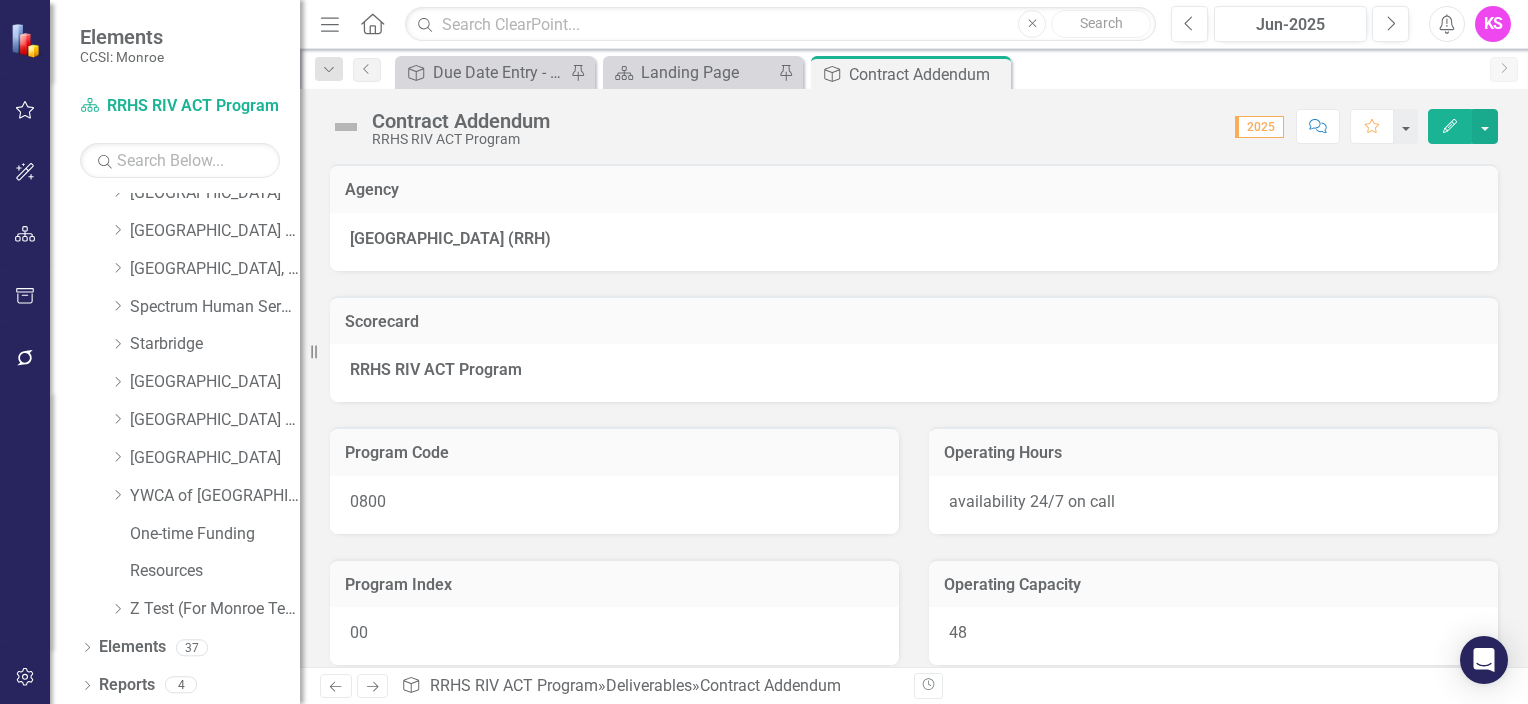 scroll, scrollTop: 1229, scrollLeft: 0, axis: vertical 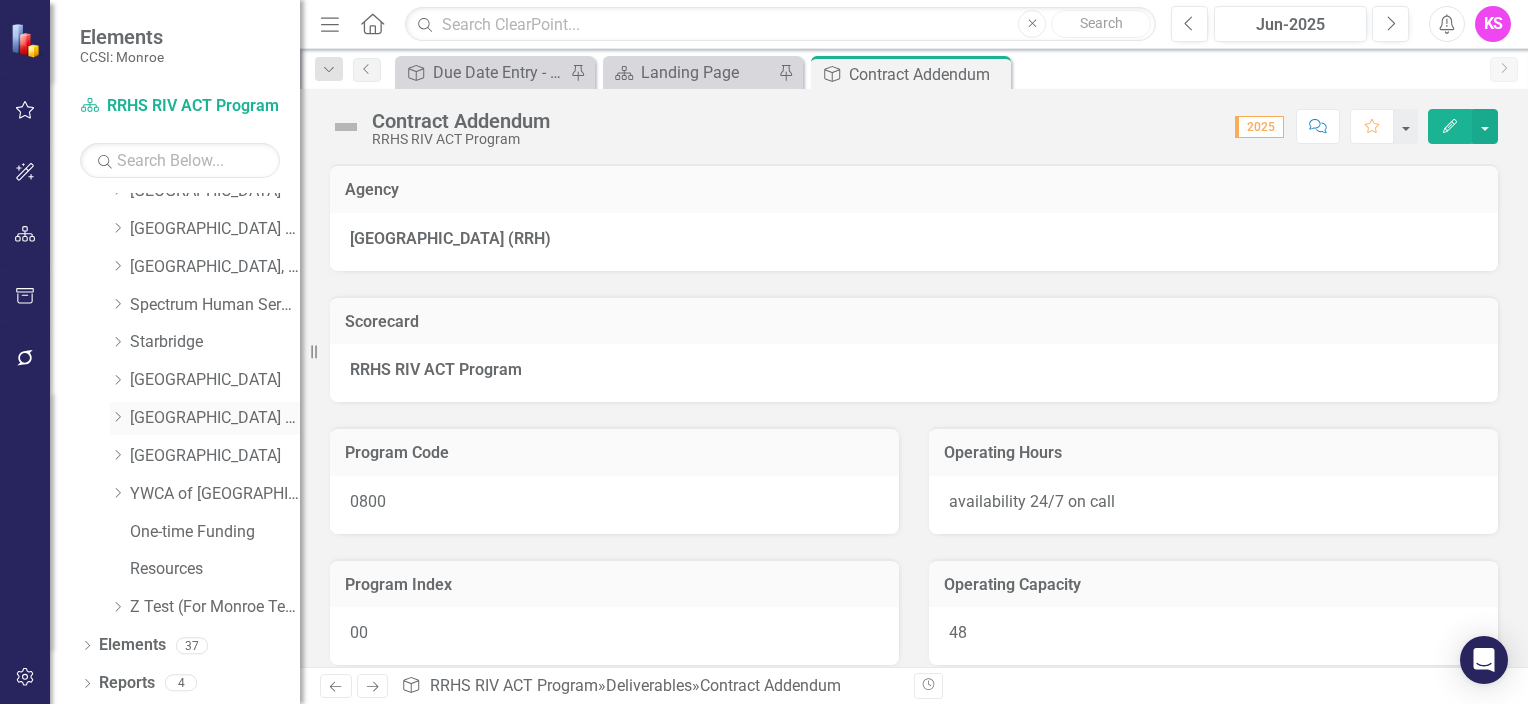 click on "Dropdown" 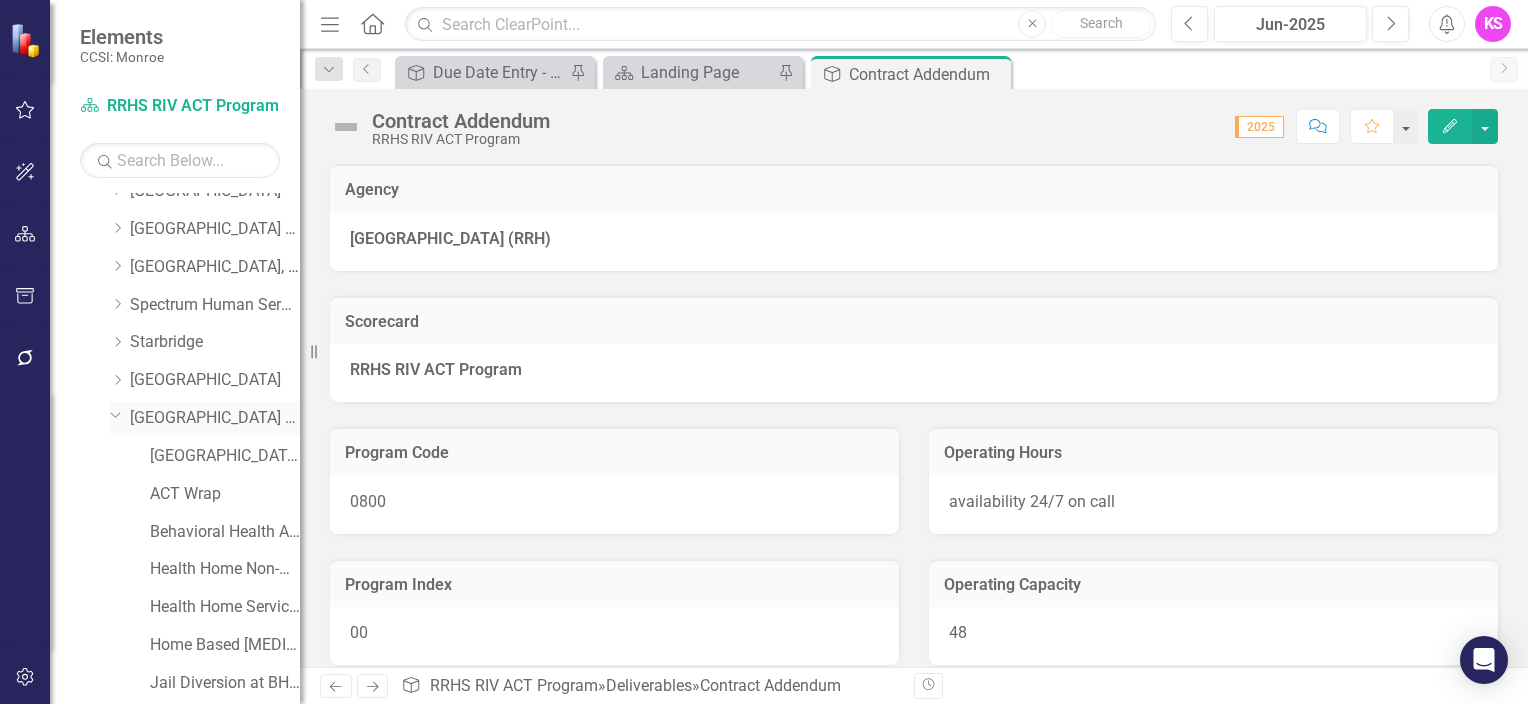 click on "[GEOGRAPHIC_DATA] (RRH)" at bounding box center (215, 418) 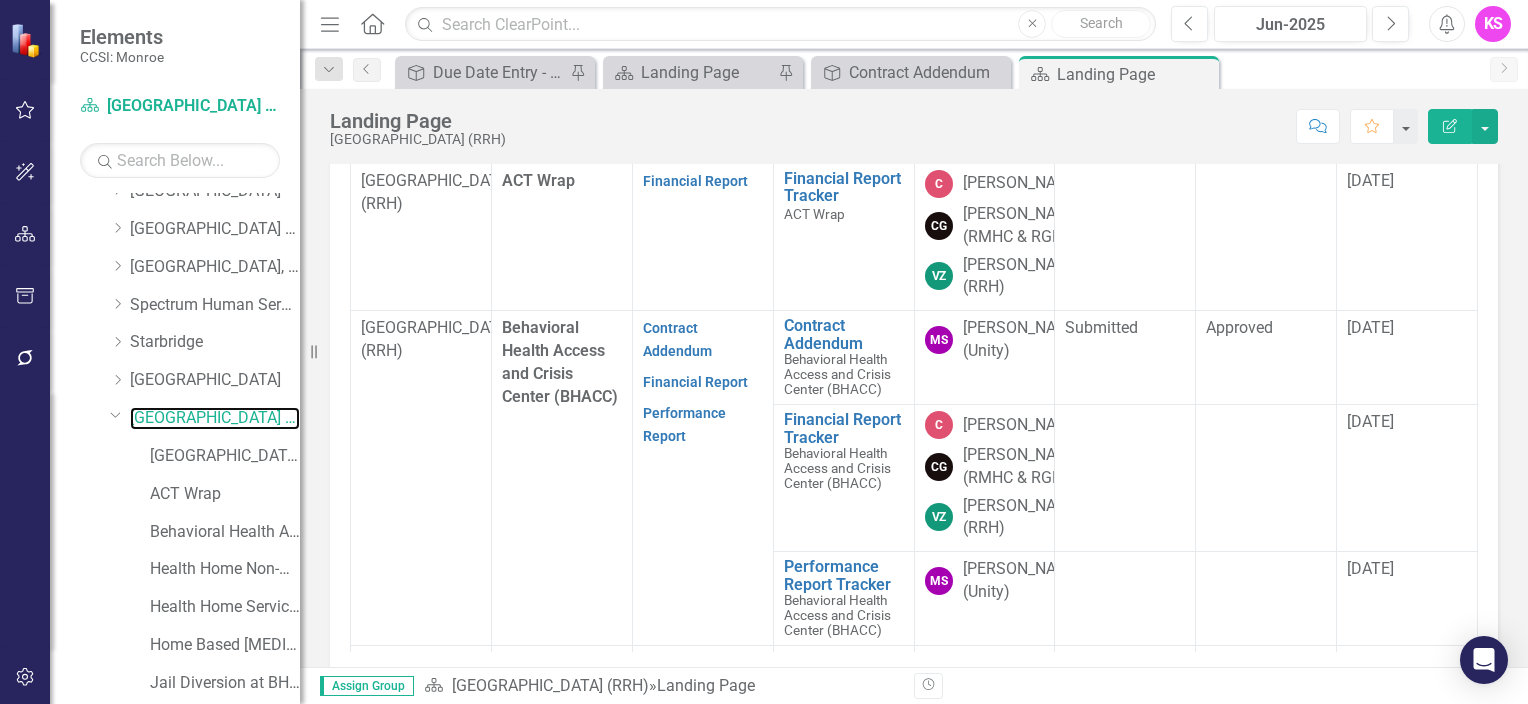 scroll, scrollTop: 612, scrollLeft: 0, axis: vertical 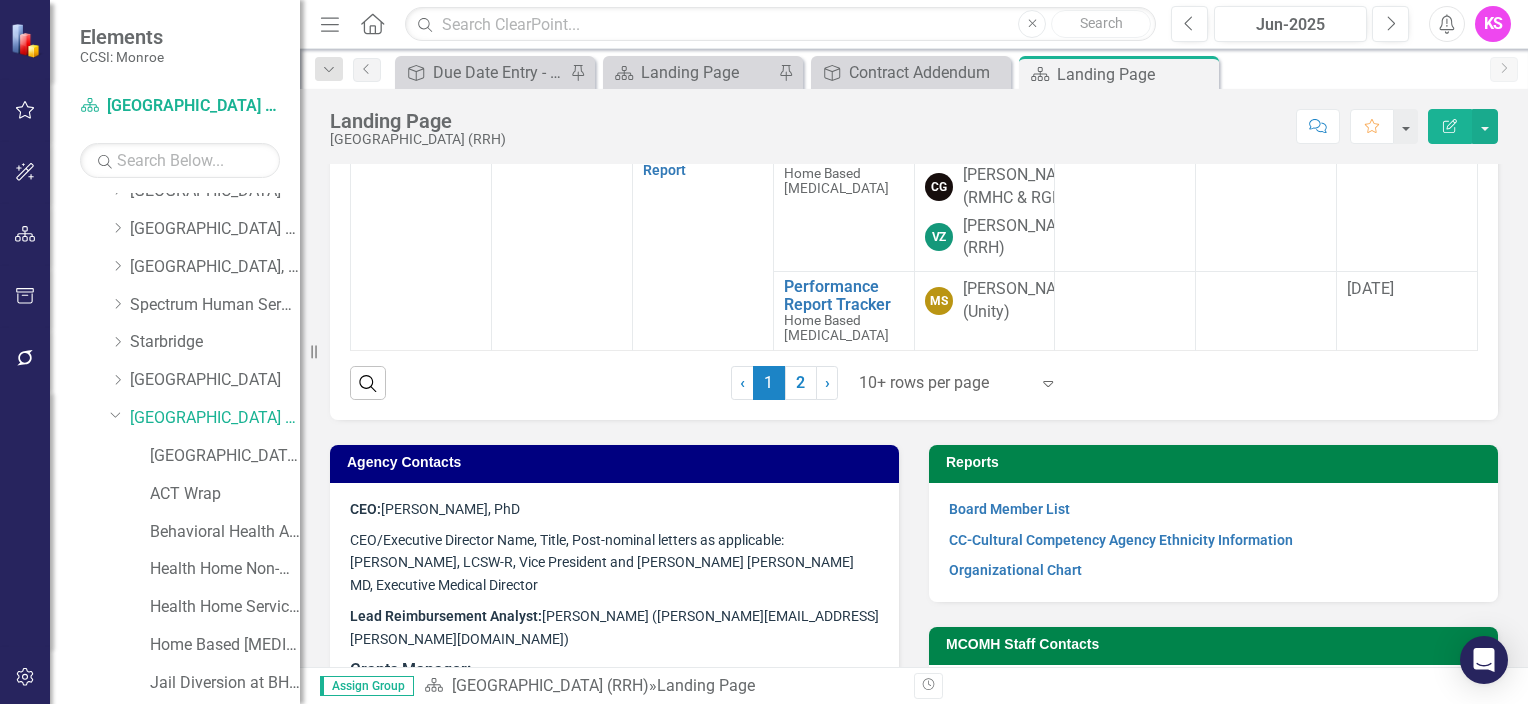 click on "Expand" 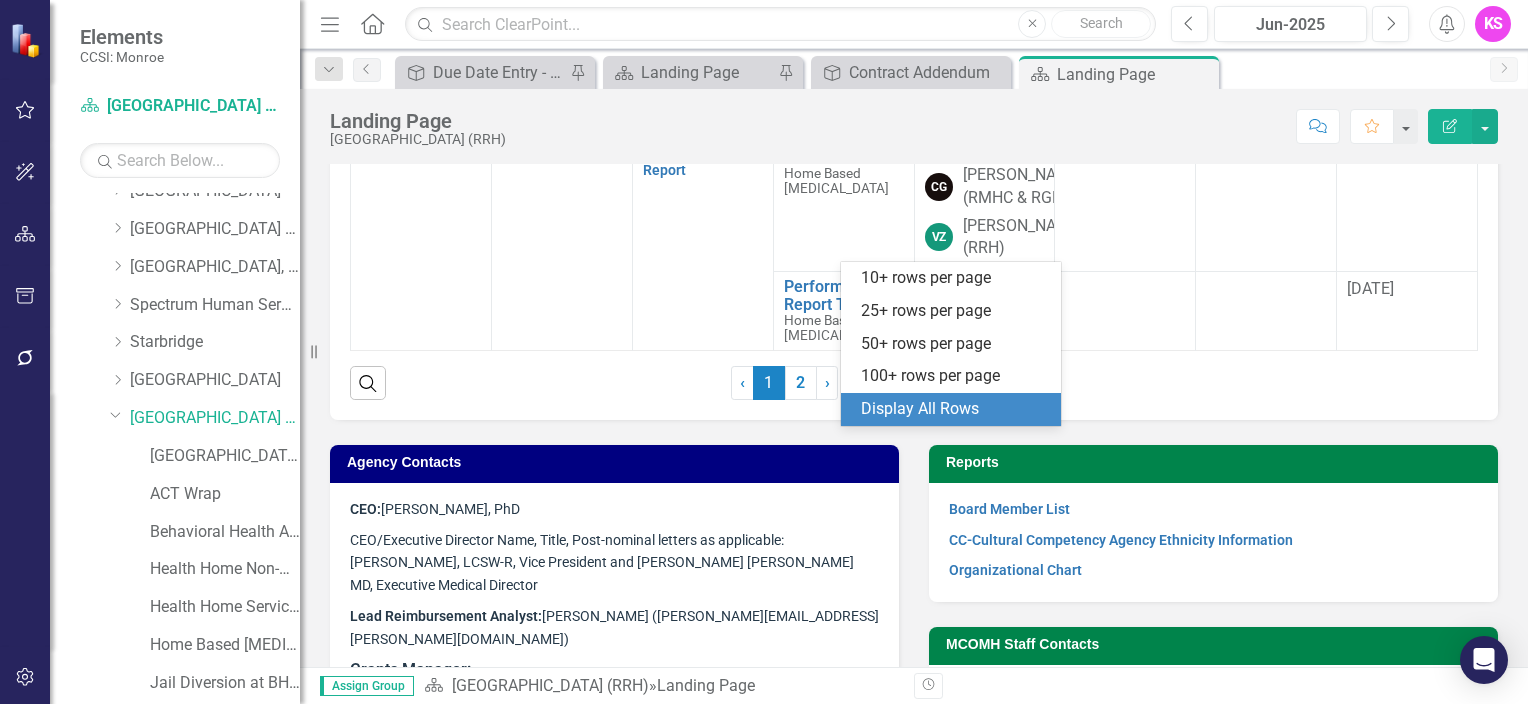 click on "Display All Rows" at bounding box center [955, 409] 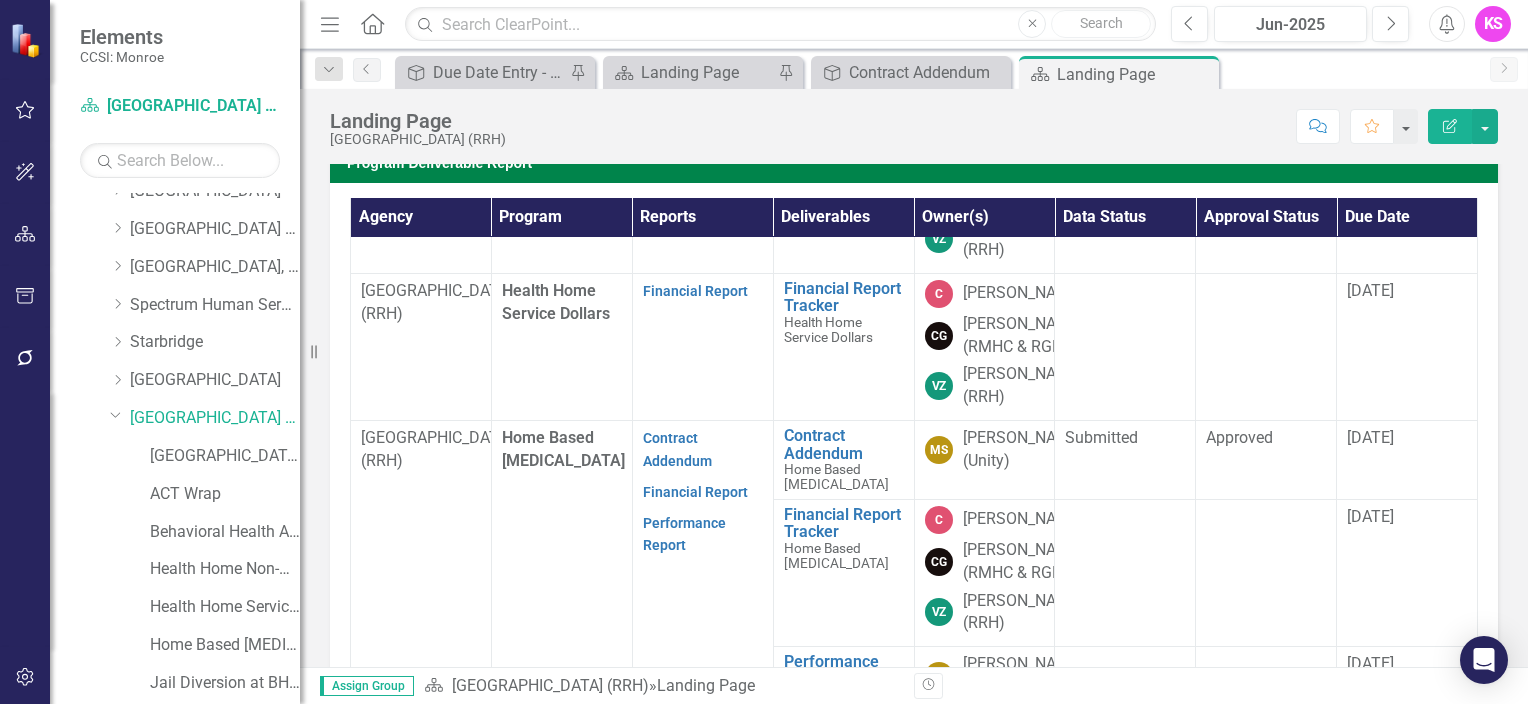 scroll, scrollTop: 512, scrollLeft: 0, axis: vertical 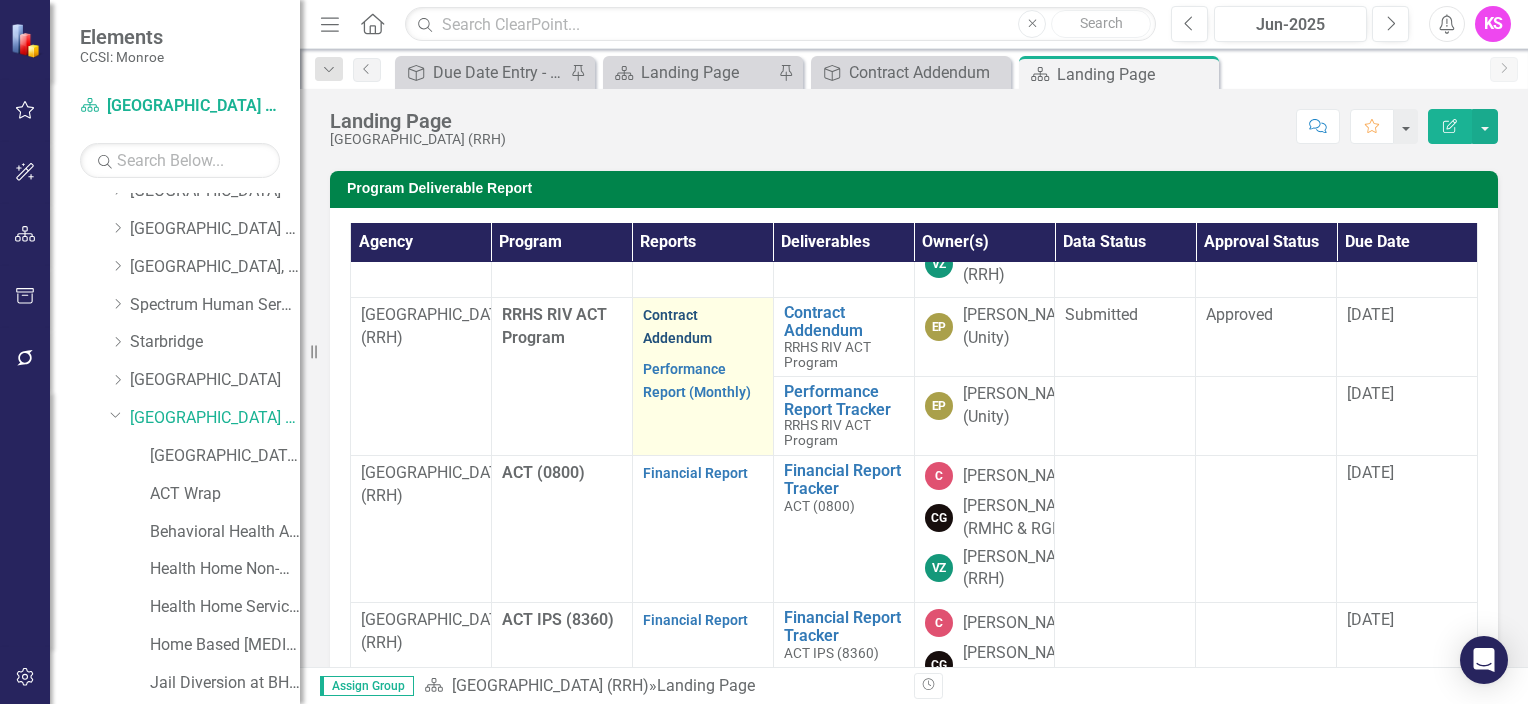 click on "Contract Addendum" at bounding box center [677, 326] 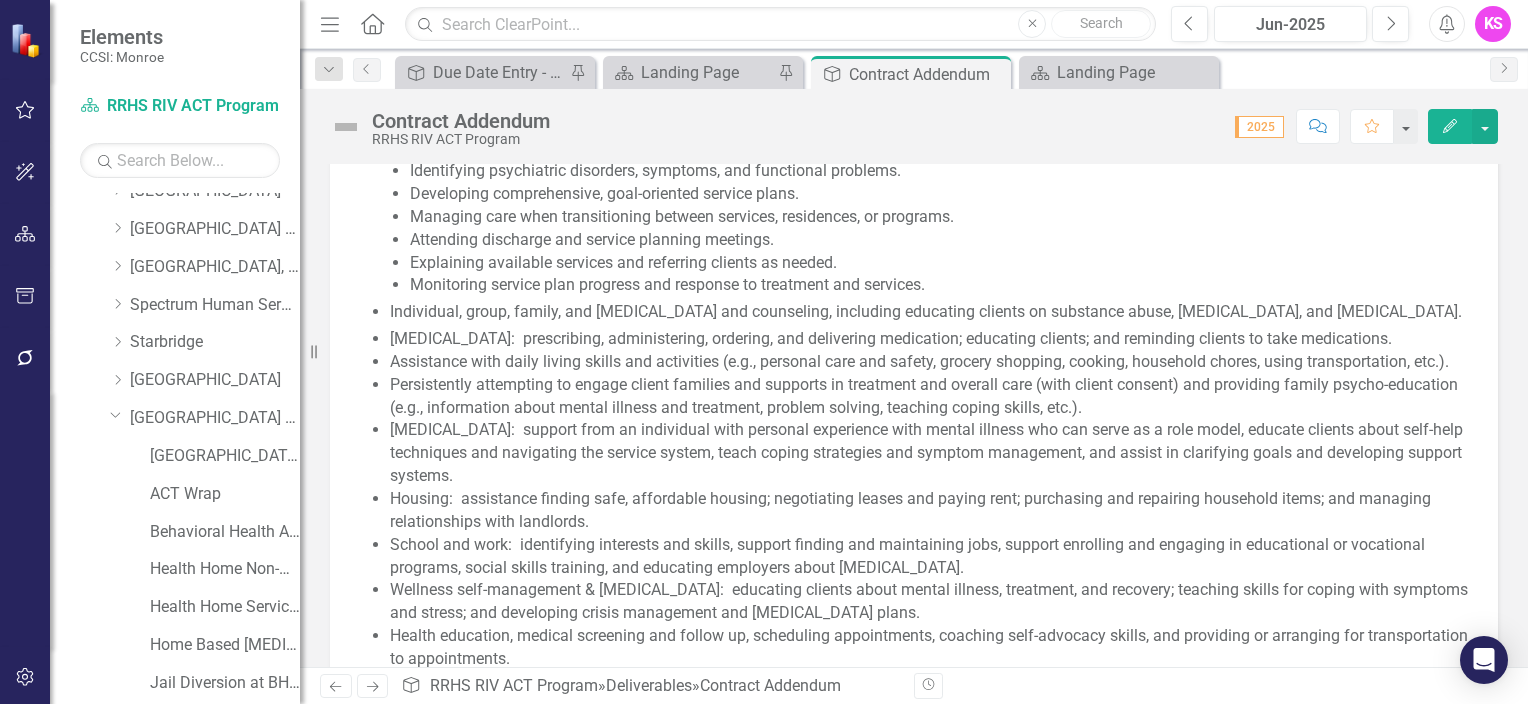 scroll, scrollTop: 1500, scrollLeft: 0, axis: vertical 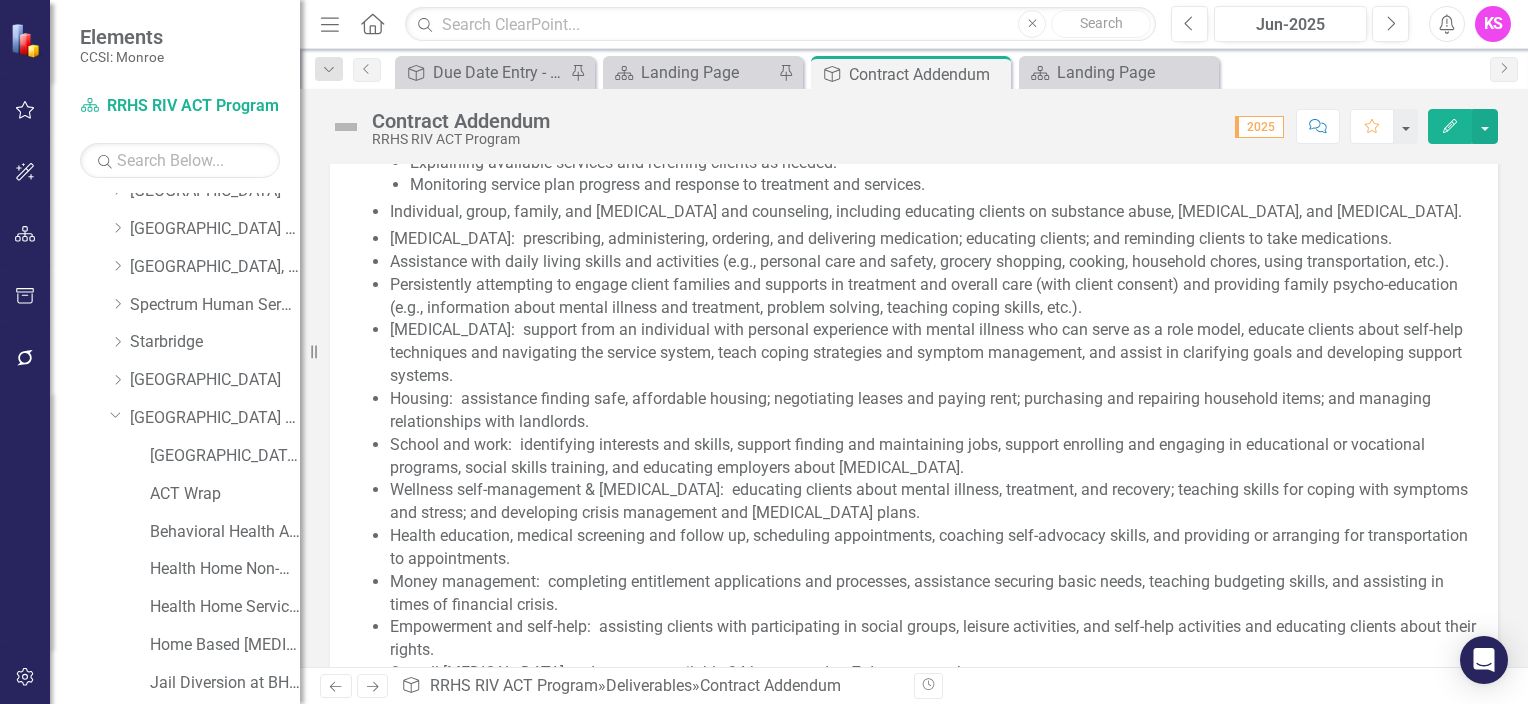 click on "Wellness self-management & [MEDICAL_DATA]:  educating clients about mental illness, treatment, and recovery; teaching skills for coping with symptoms and stress; and developing crisis management and [MEDICAL_DATA] plans." at bounding box center [934, 502] 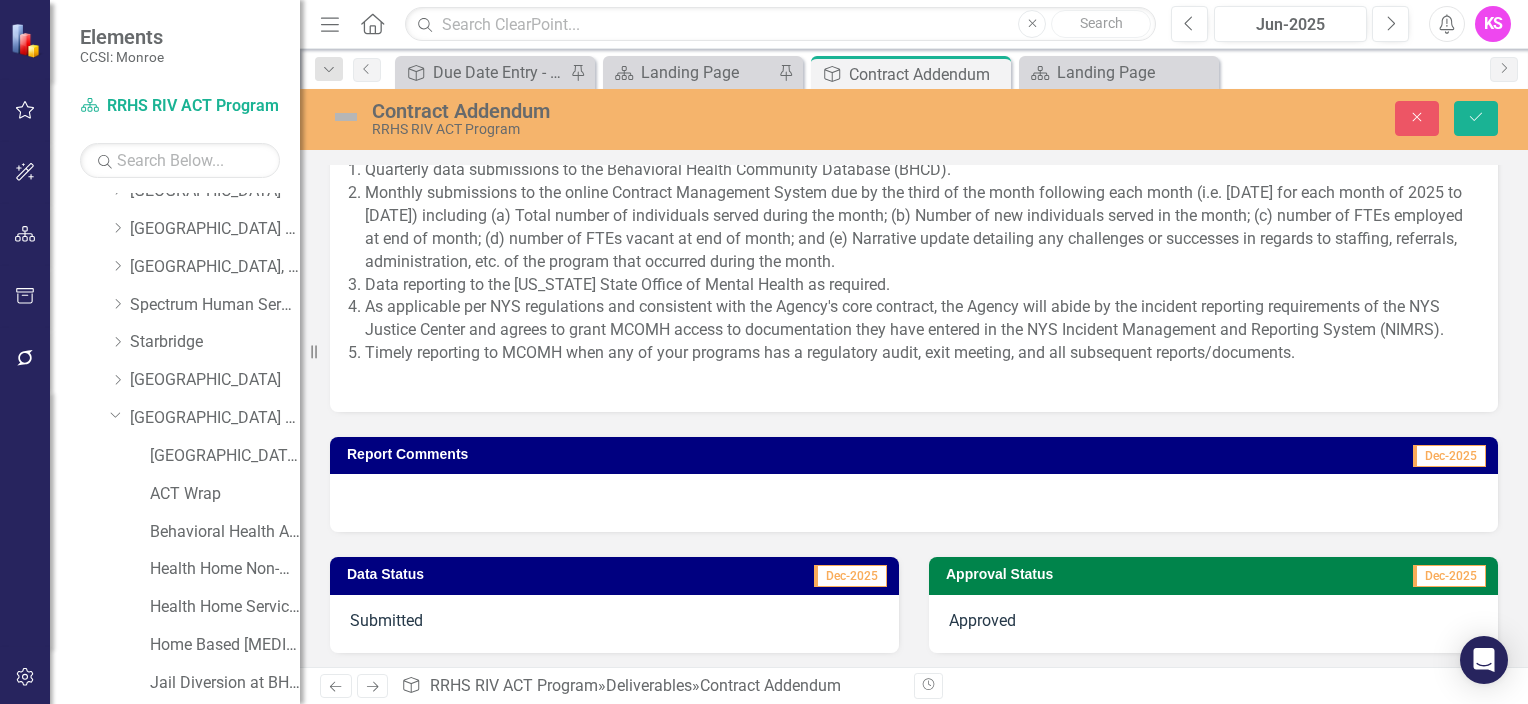scroll, scrollTop: 1500, scrollLeft: 0, axis: vertical 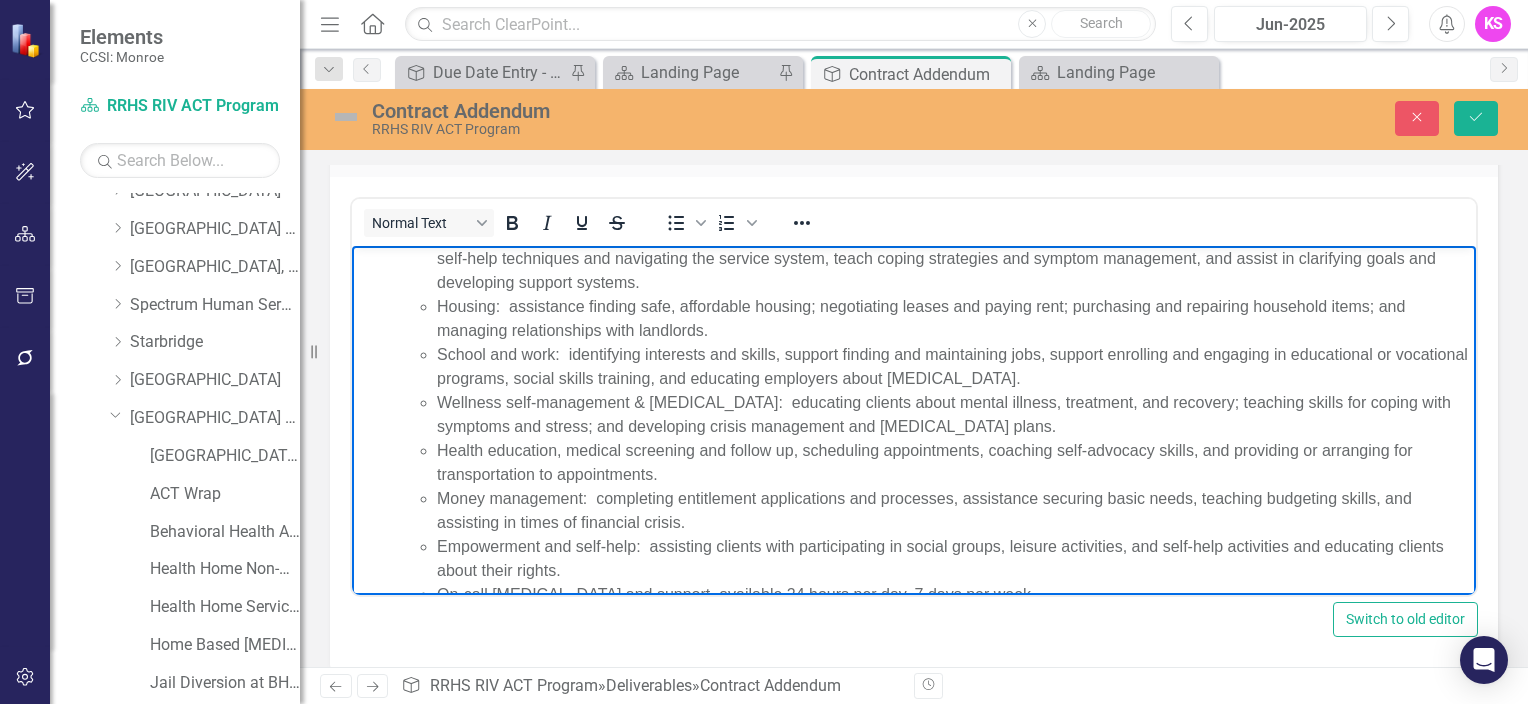 drag, startPoint x: 1452, startPoint y: 312, endPoint x: 1822, endPoint y: 716, distance: 547.8284 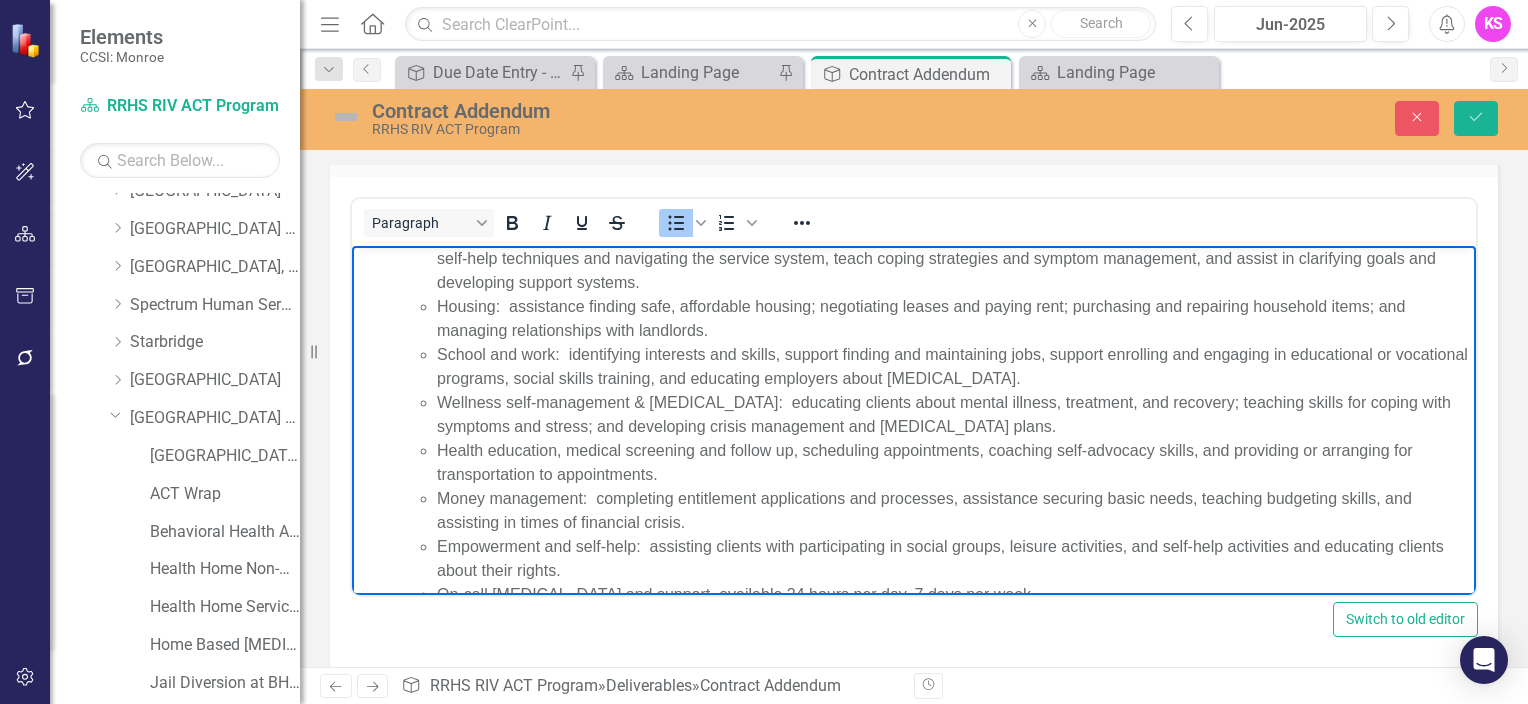 drag, startPoint x: 439, startPoint y: 404, endPoint x: 1406, endPoint y: 419, distance: 967.11633 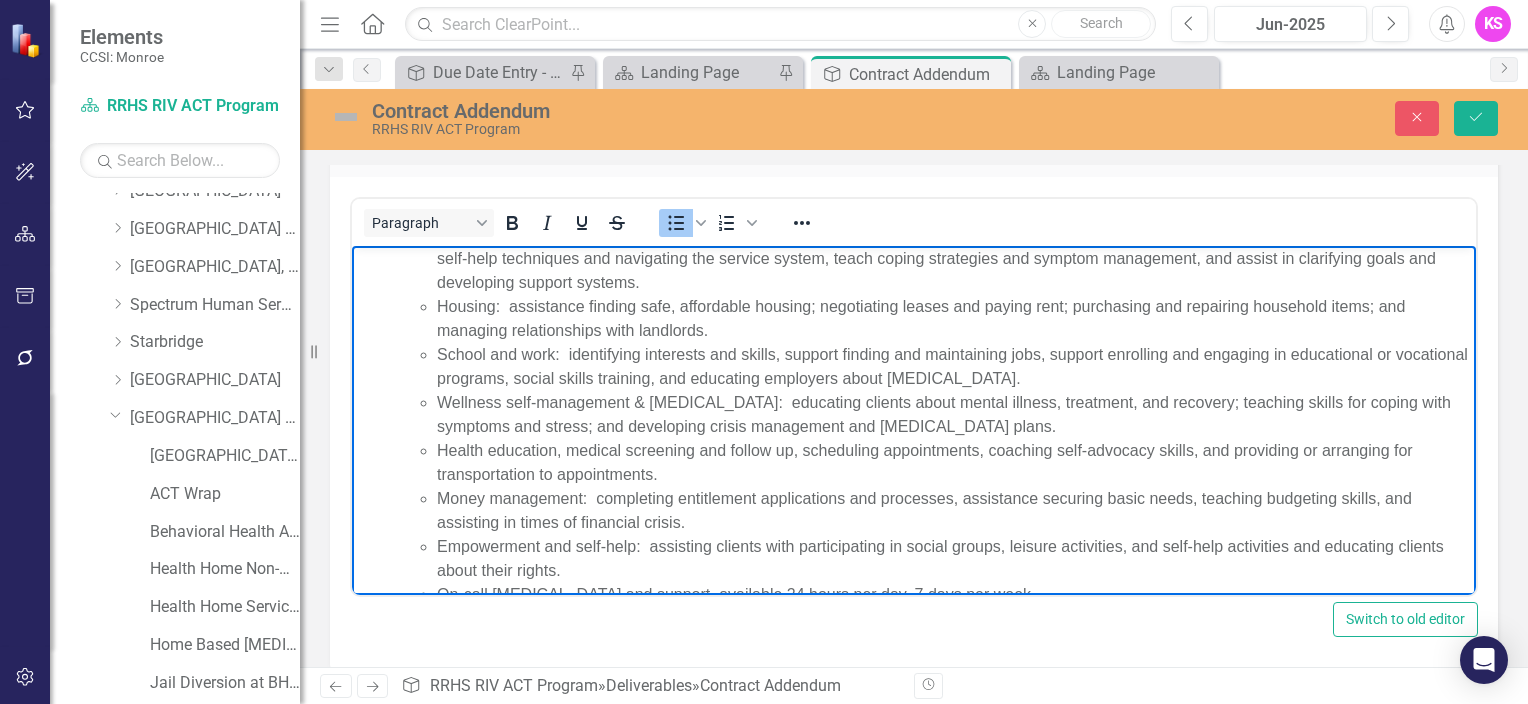 click on "School and work:  identifying interests and skills, support finding and maintaining jobs, support enrolling and engaging in educational or vocational programs, social skills training, and educating employers about [MEDICAL_DATA]." at bounding box center [954, 367] 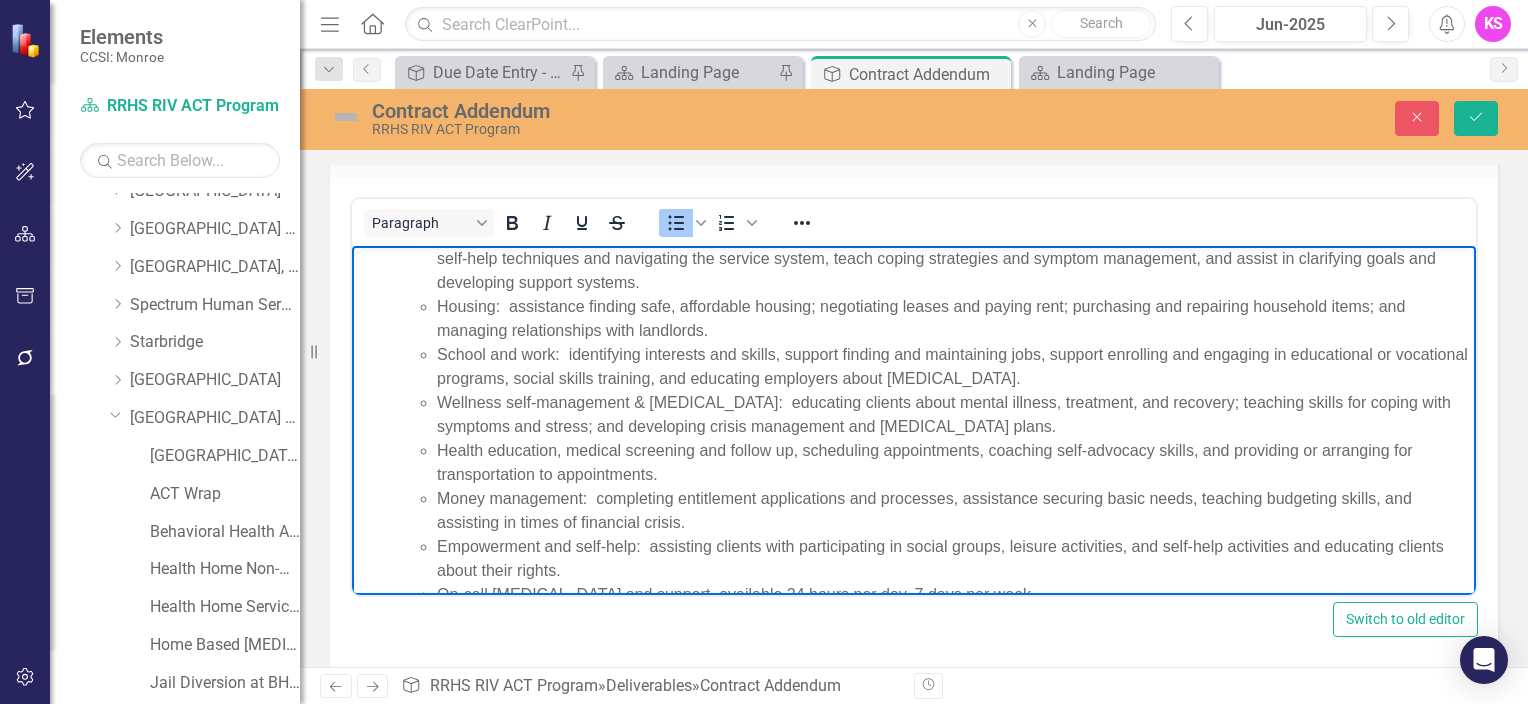 copy on "School and work:  identifying interests and skills, support finding and maintaining jobs, support enrolling and engaging in educational or vocational programs, social skills training, and educating employers about [MEDICAL_DATA]." 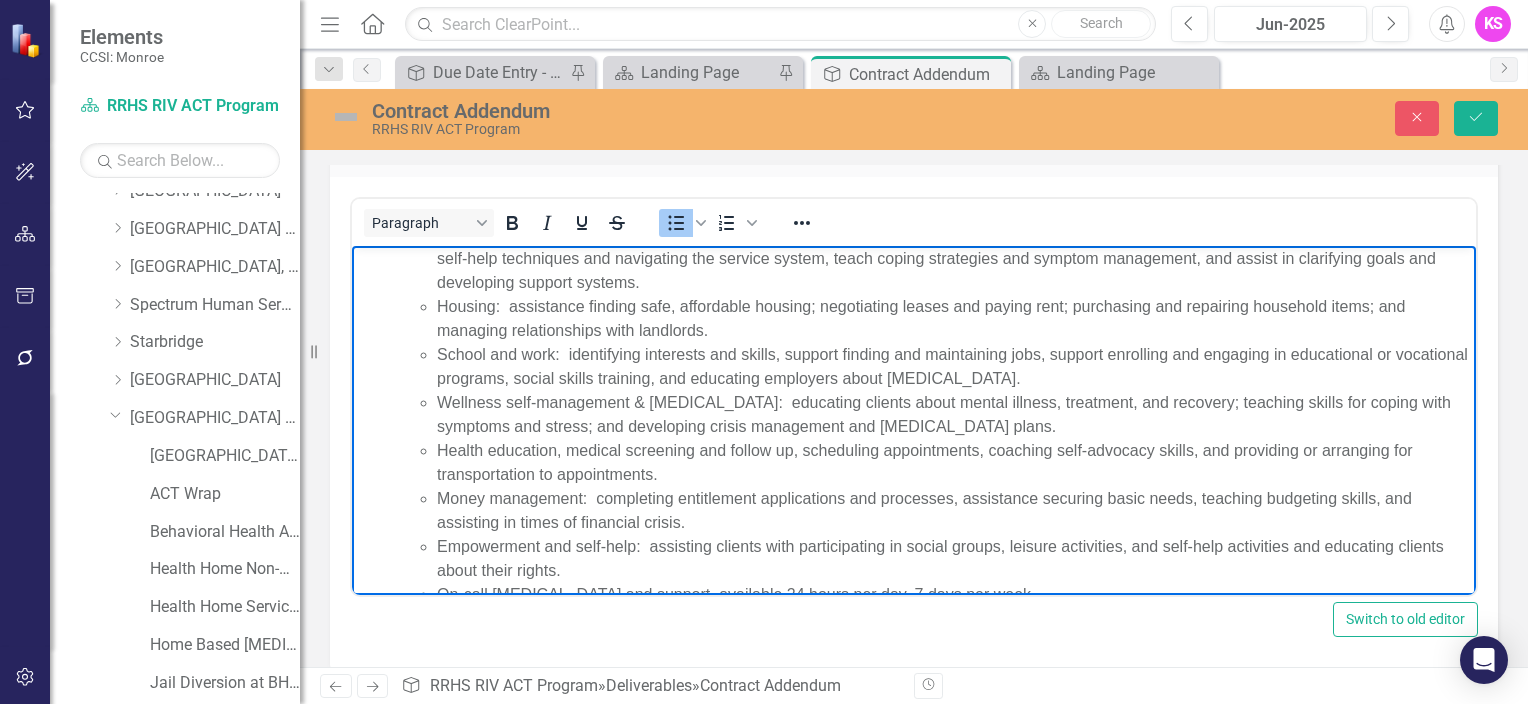 click on "Housing:  assistance finding safe, affordable housing; negotiating leases and paying rent; purchasing and repairing household items; and managing relationships with landlords." at bounding box center (954, 319) 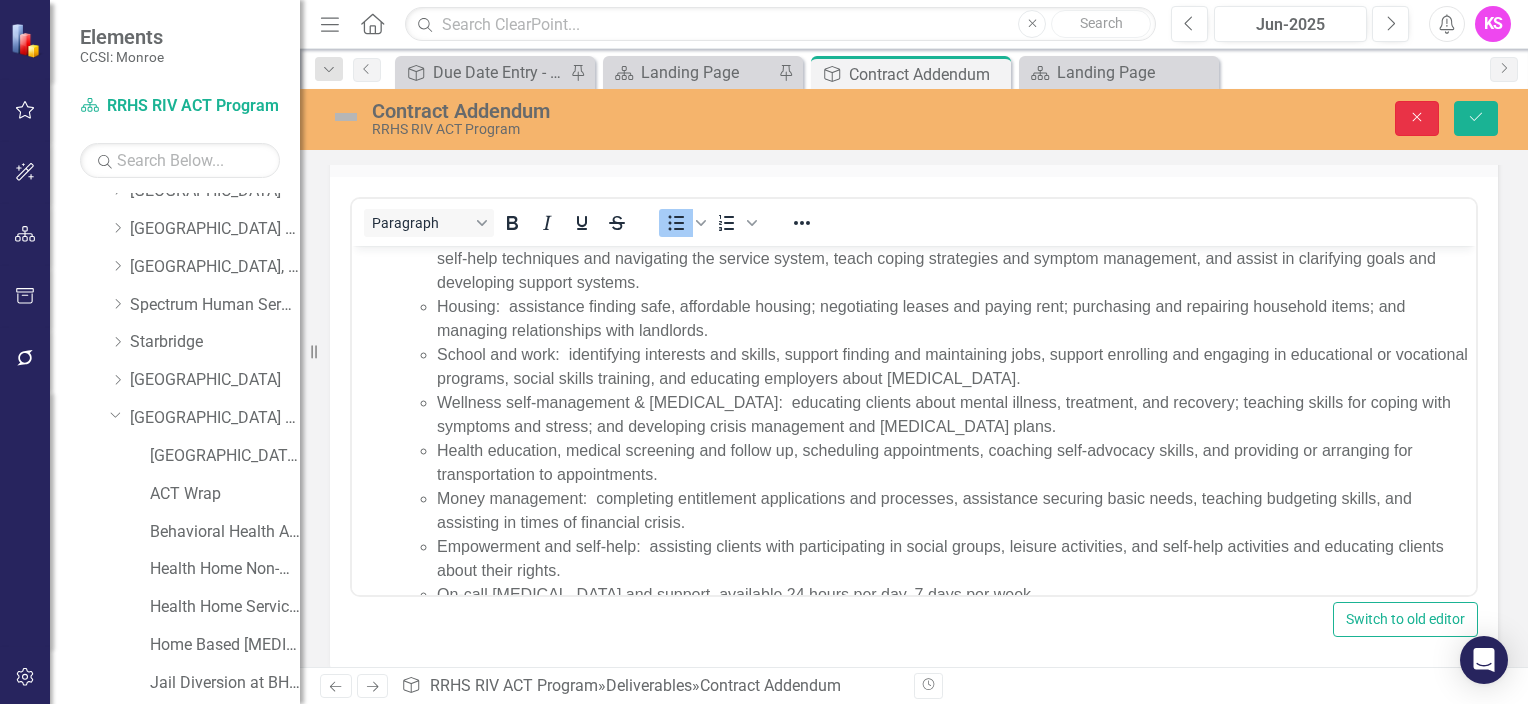 click on "Close" 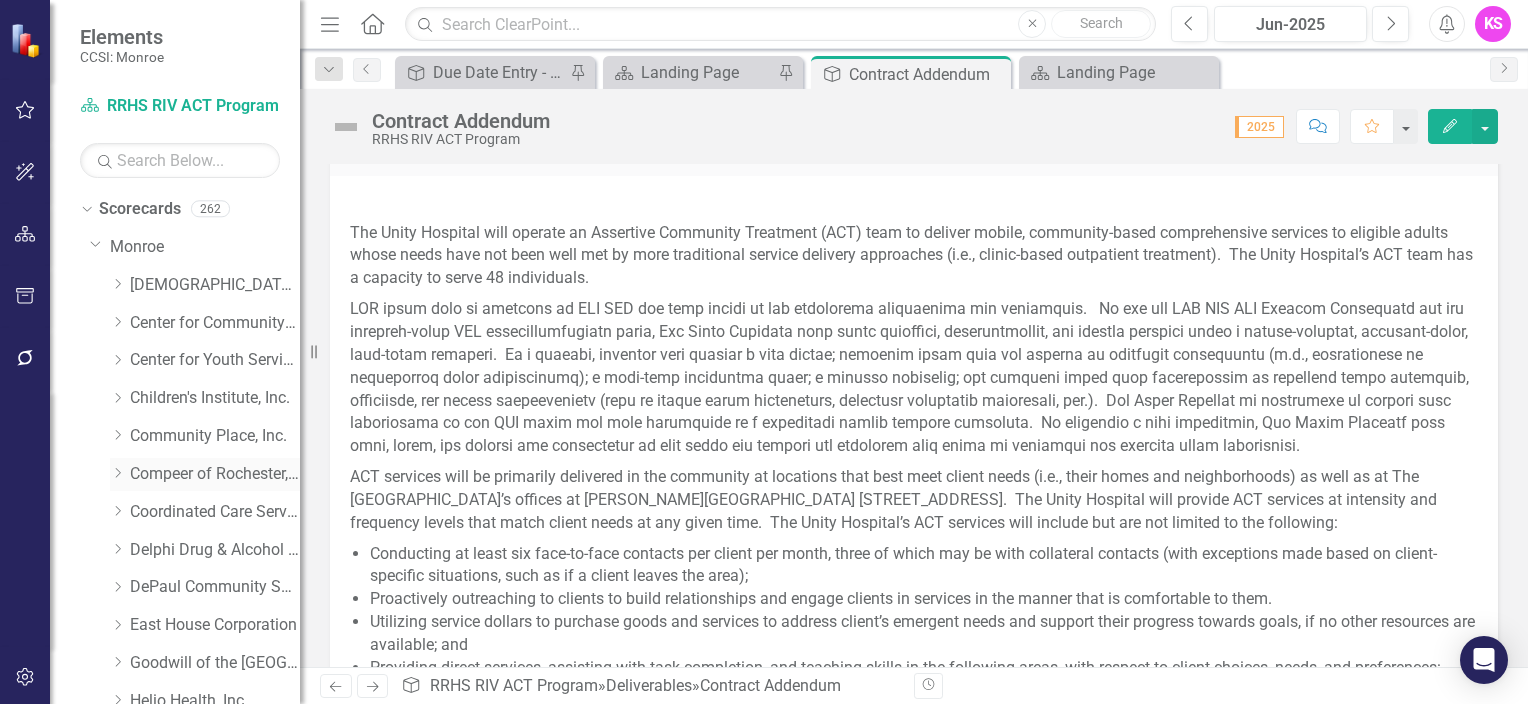 scroll, scrollTop: 100, scrollLeft: 0, axis: vertical 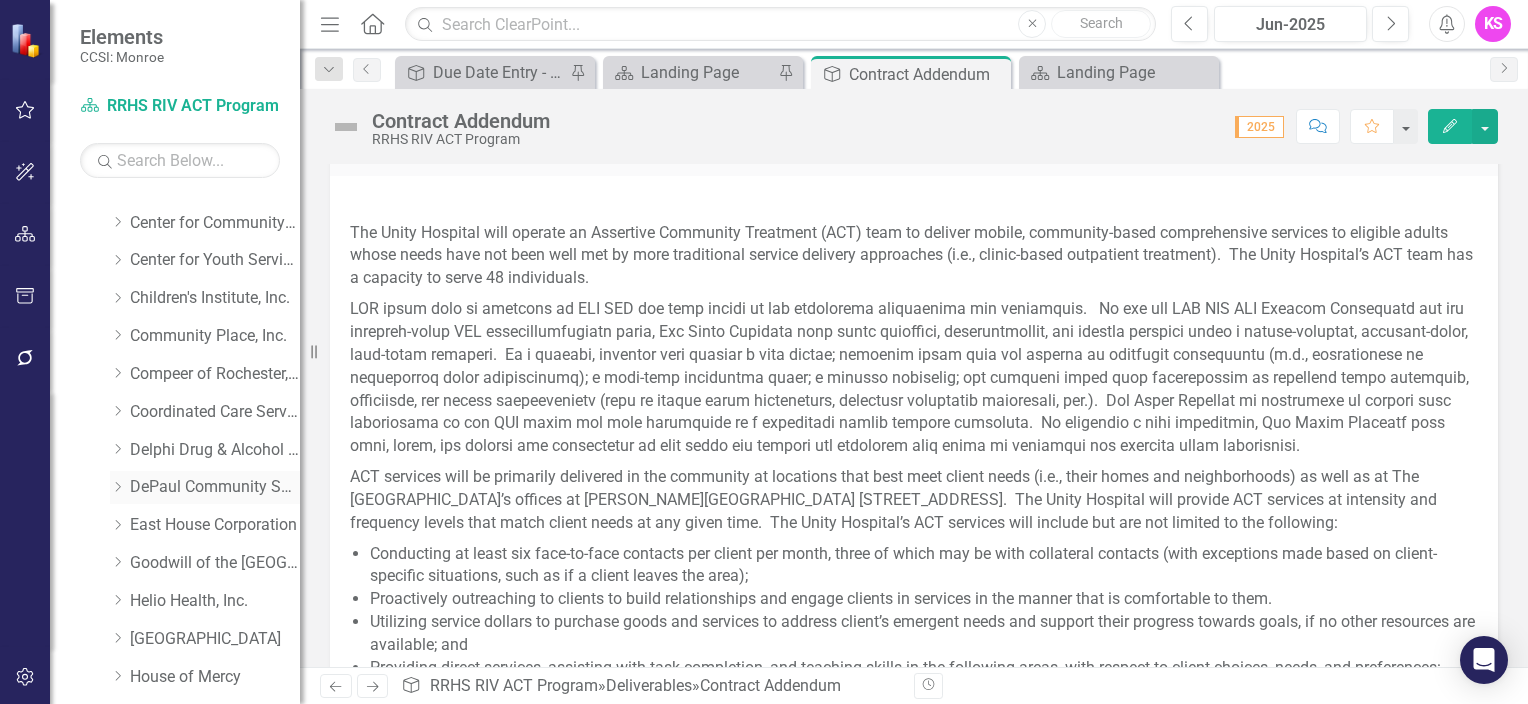 click on "Dropdown" 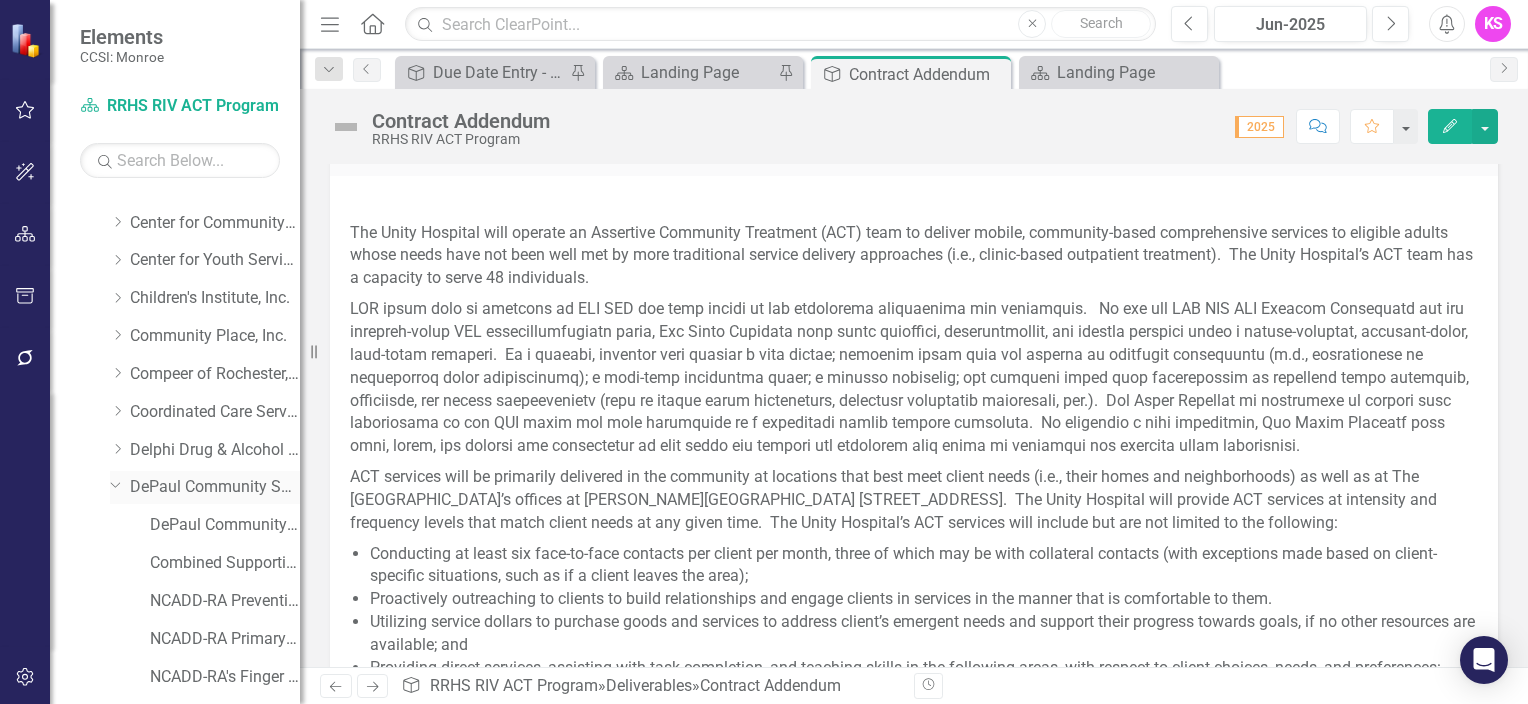 click on "DePaul Community Services, lnc." at bounding box center (215, 487) 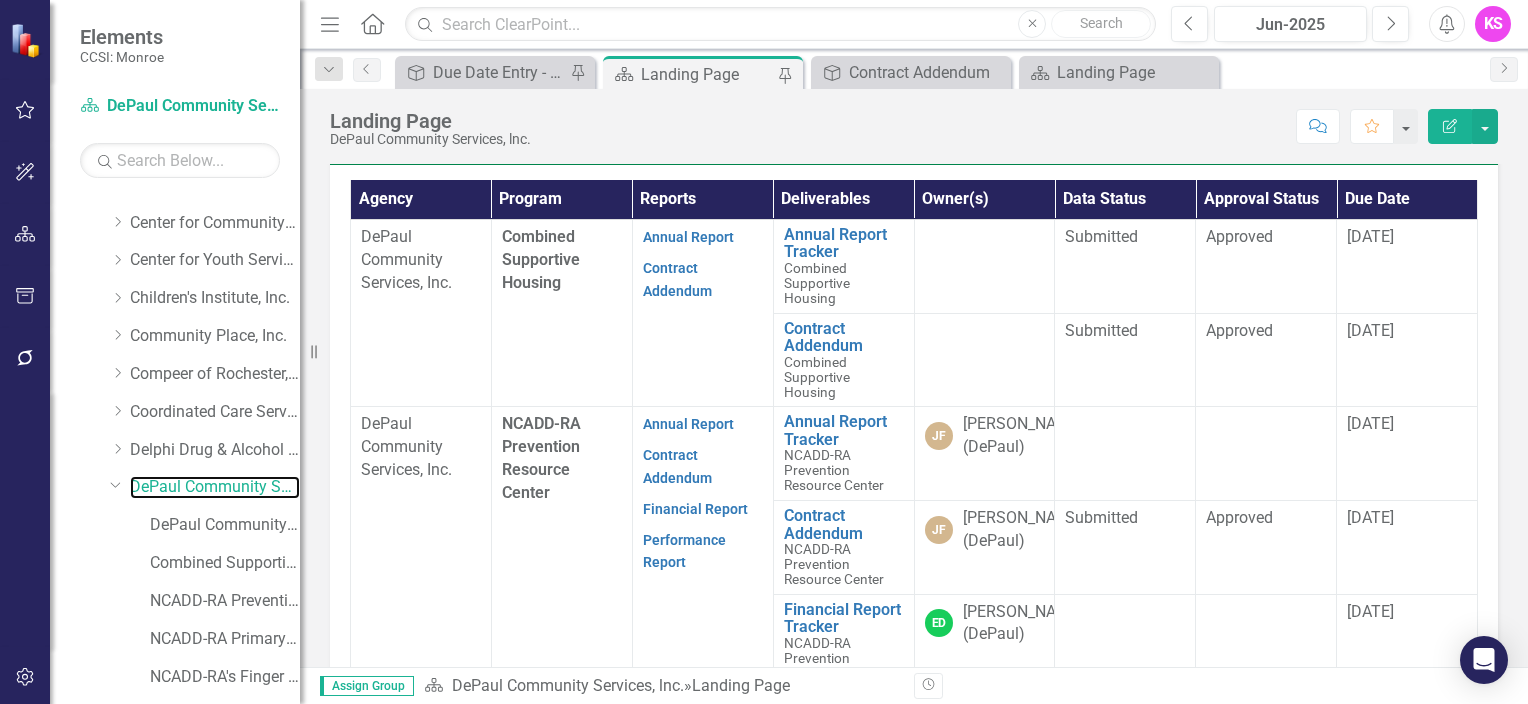 scroll, scrollTop: 600, scrollLeft: 0, axis: vertical 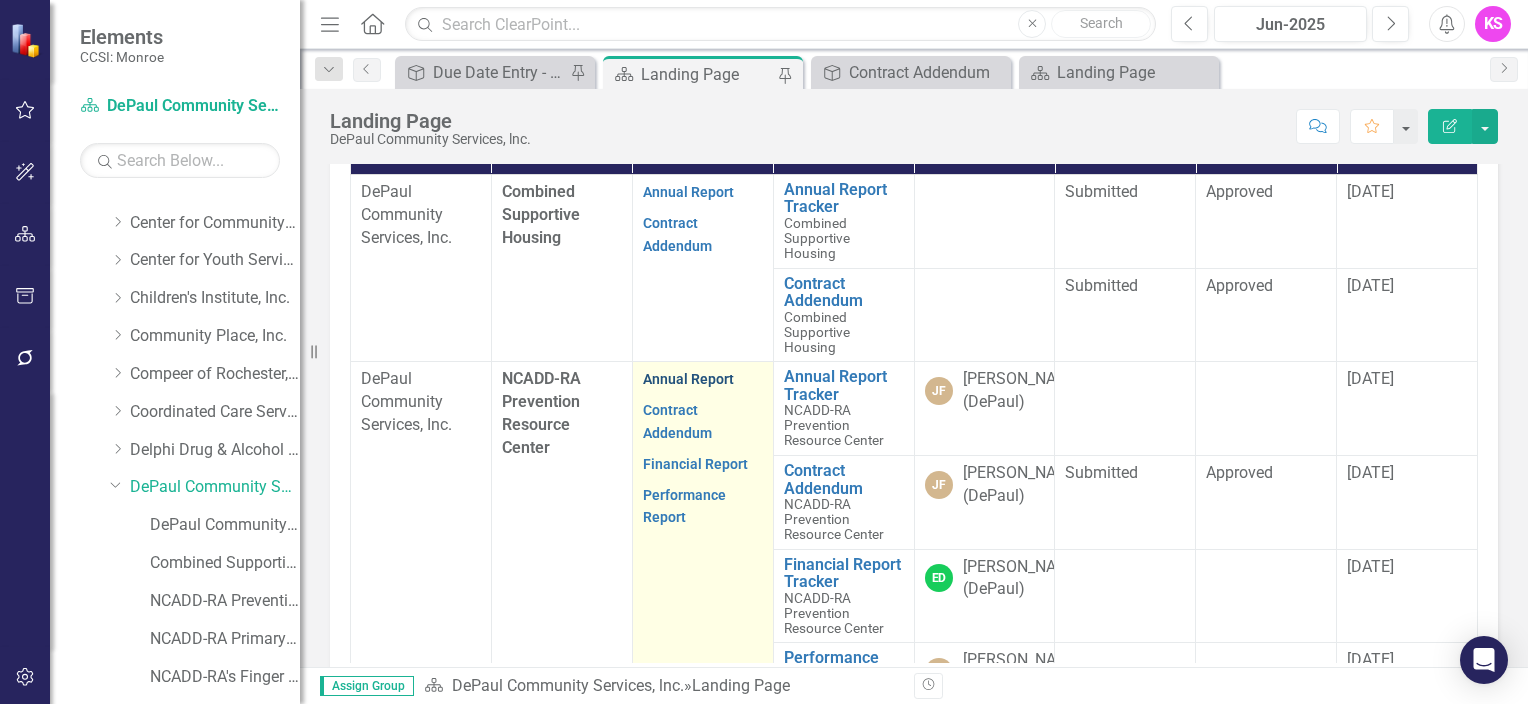 click on "Annual Report" at bounding box center (688, 379) 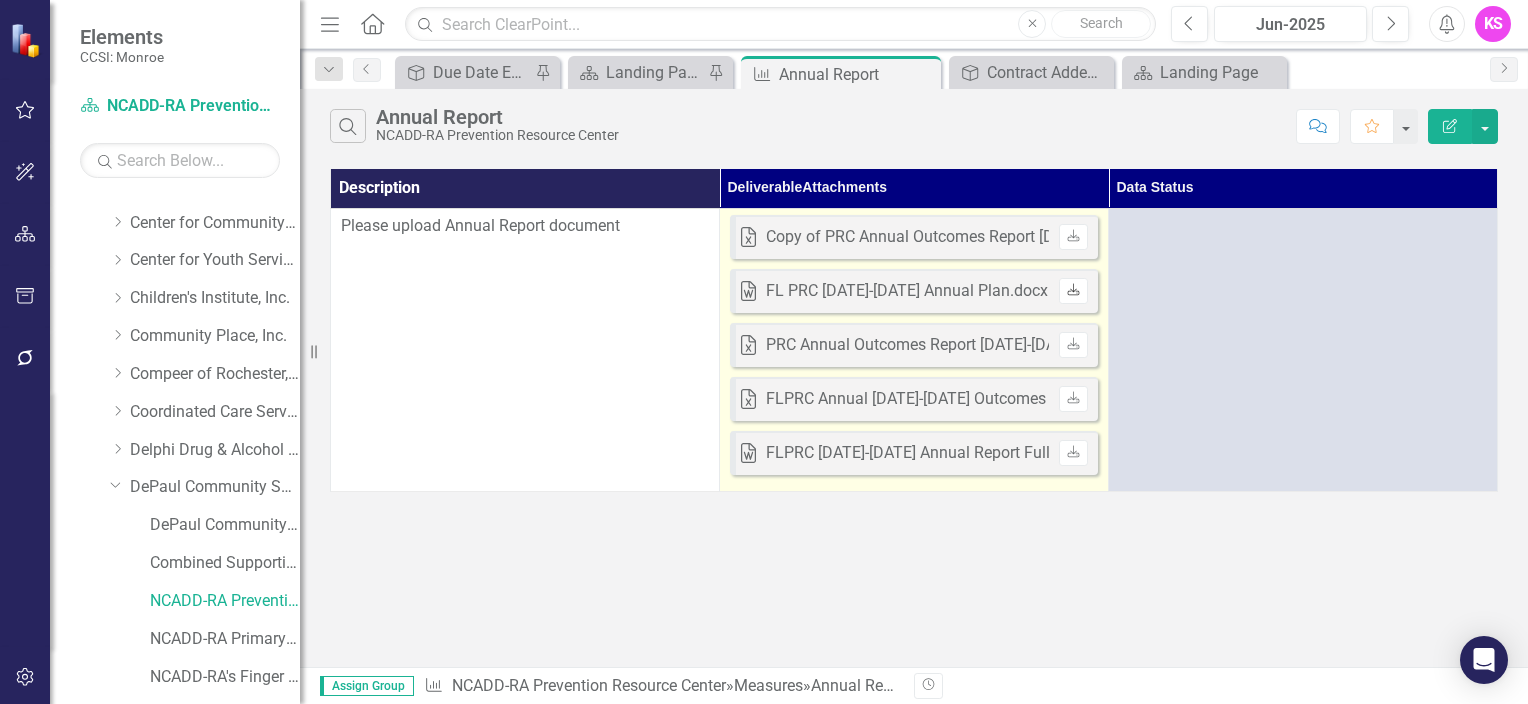 click on "Download" 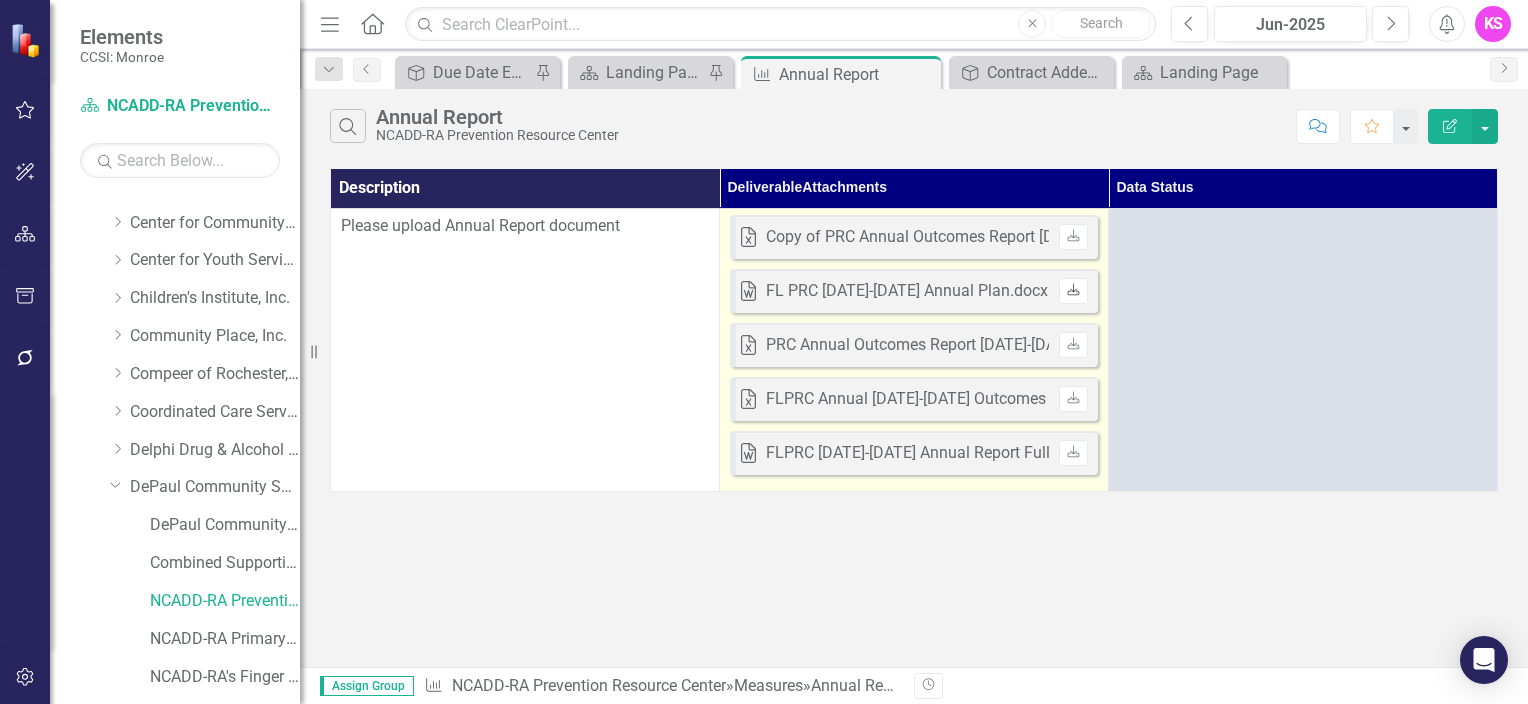 click on "Download" 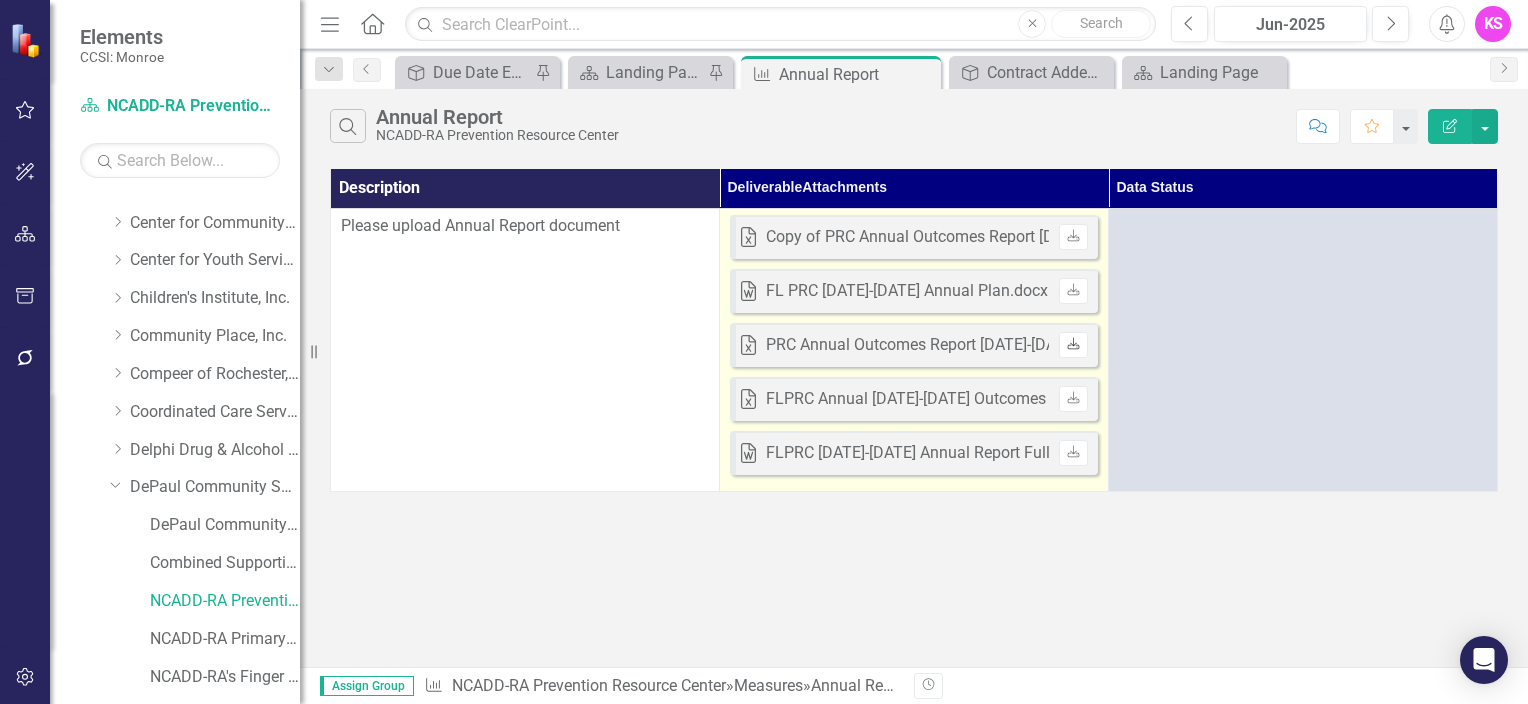 click 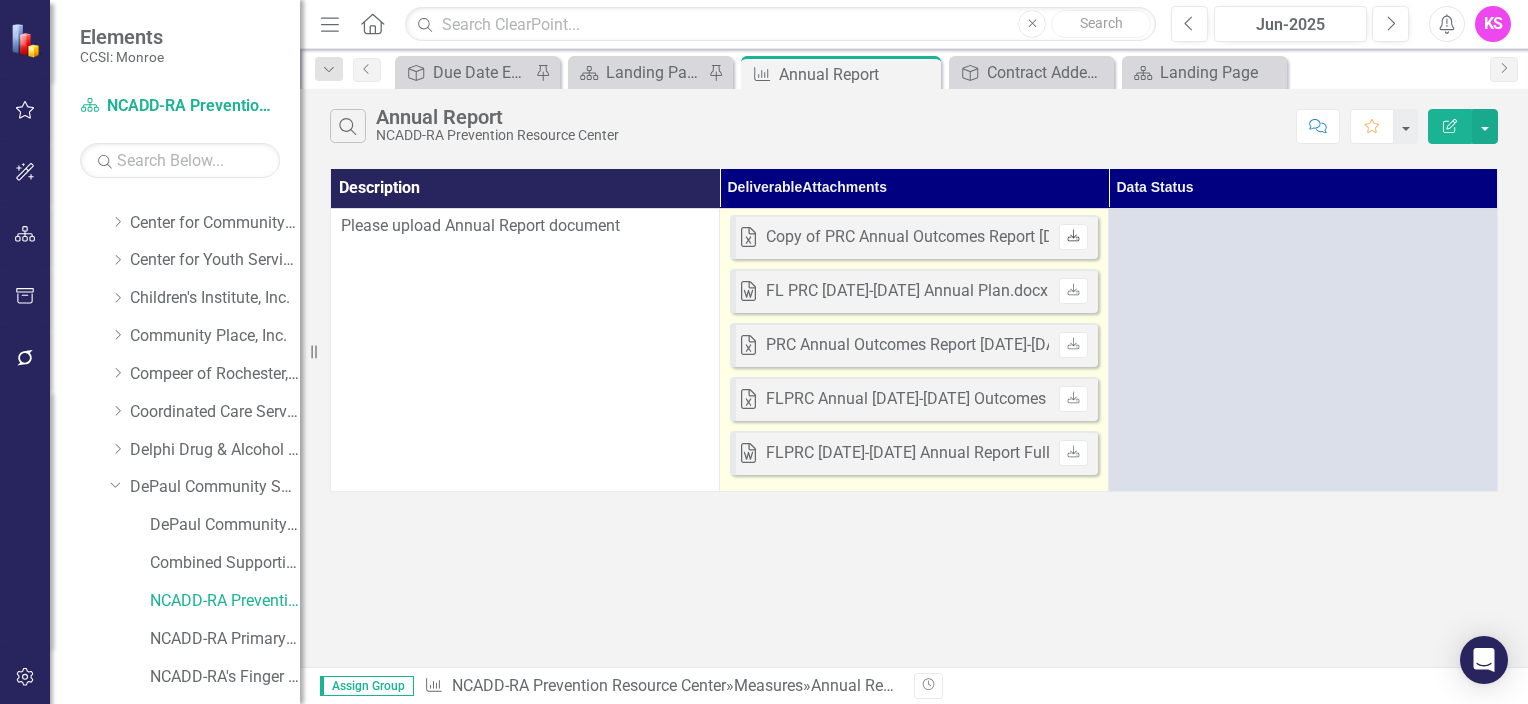 click on "Download" 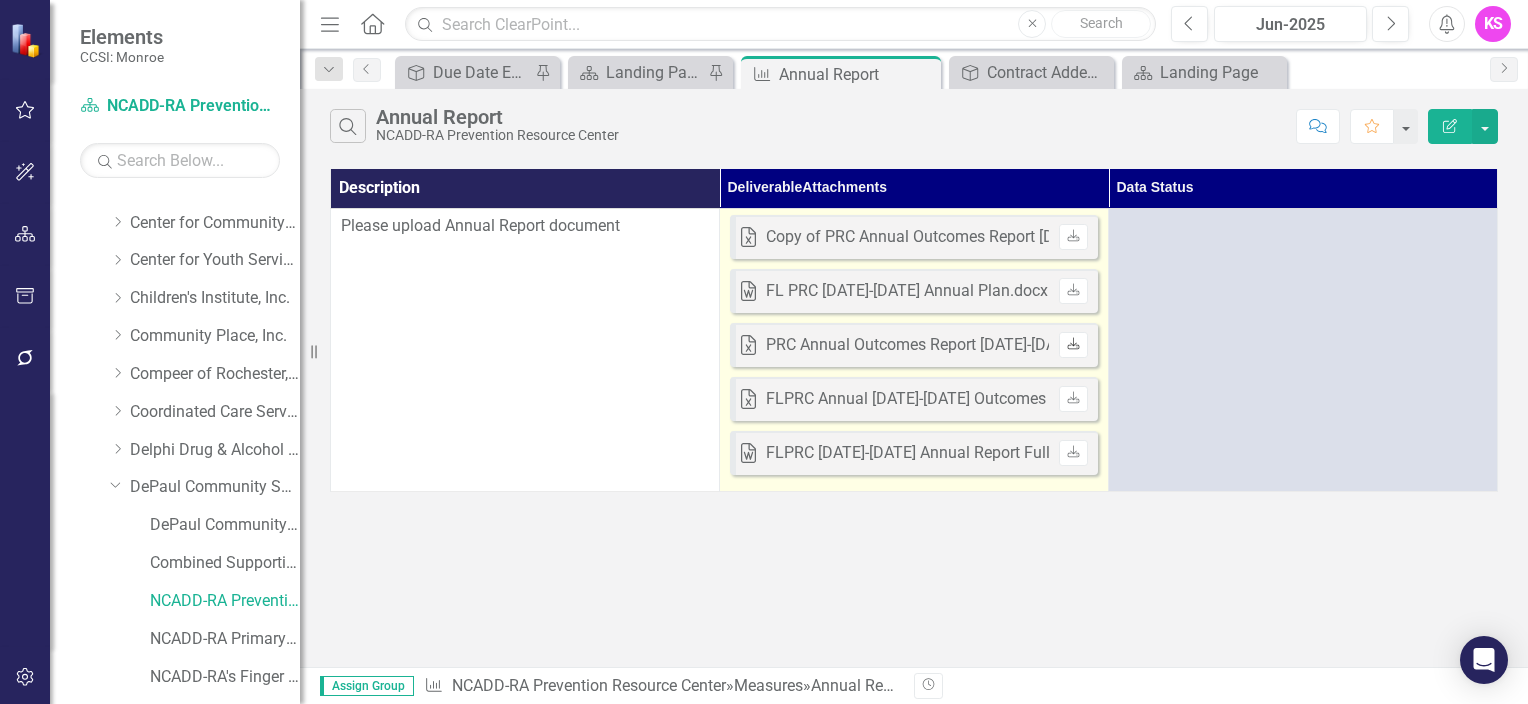 click on "Download" 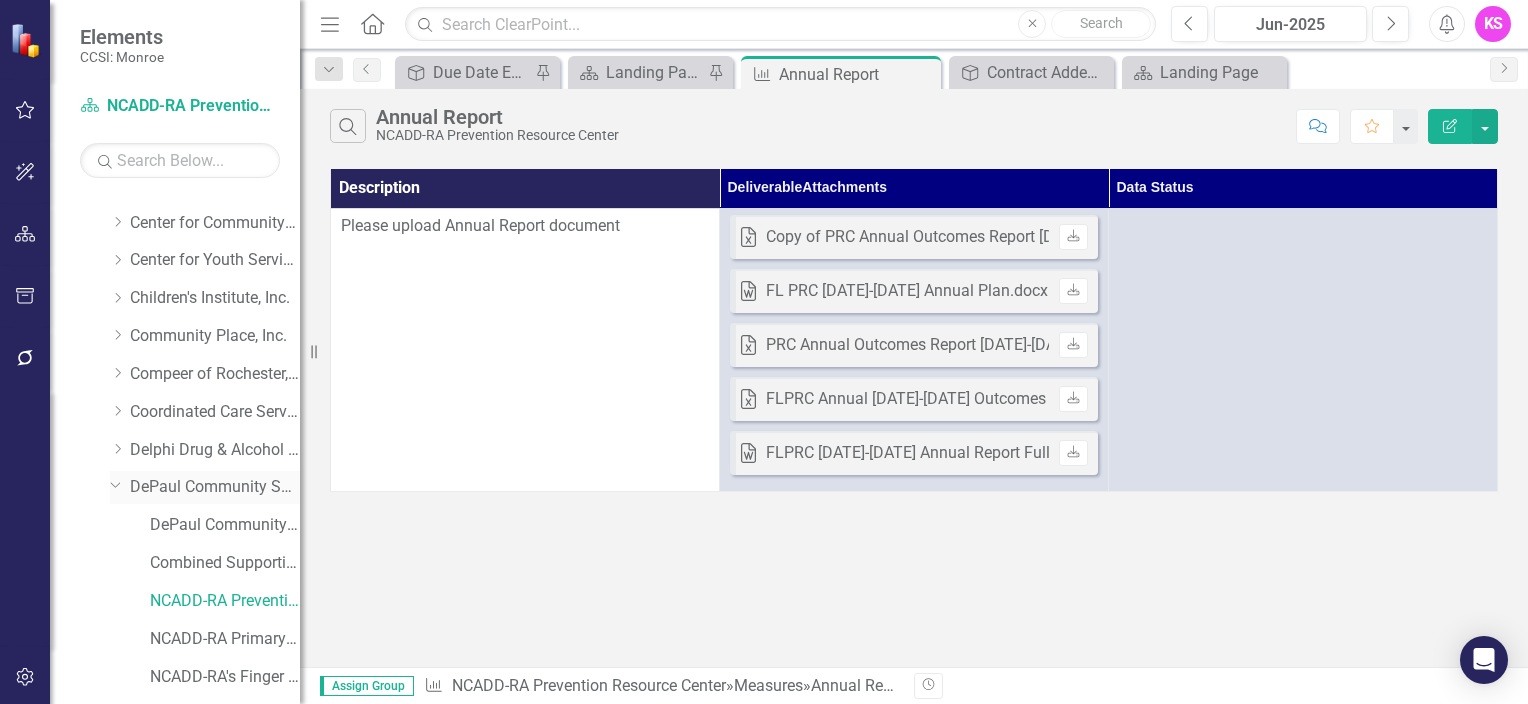 click on "DePaul Community Services, lnc." at bounding box center [215, 487] 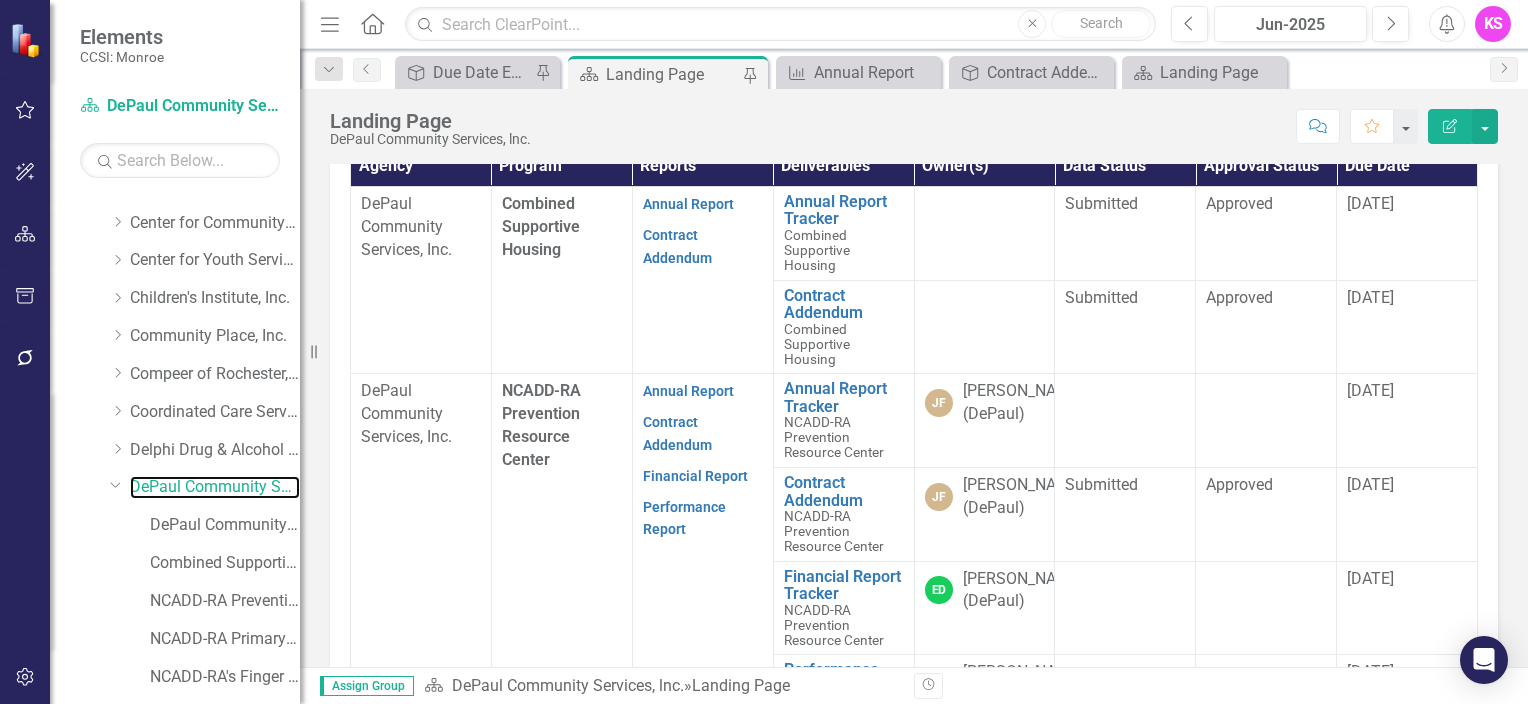 scroll, scrollTop: 600, scrollLeft: 0, axis: vertical 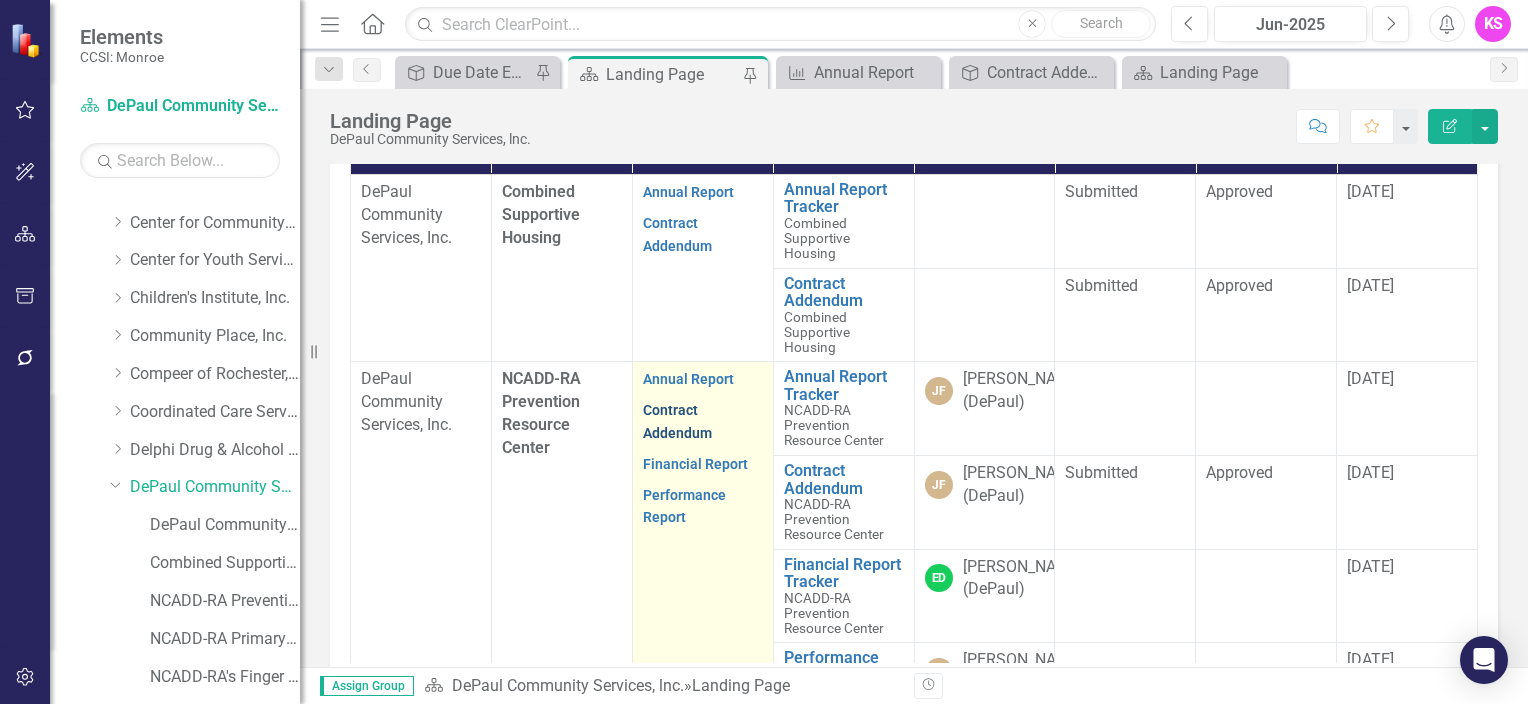 click on "Contract Addendum" at bounding box center (677, 421) 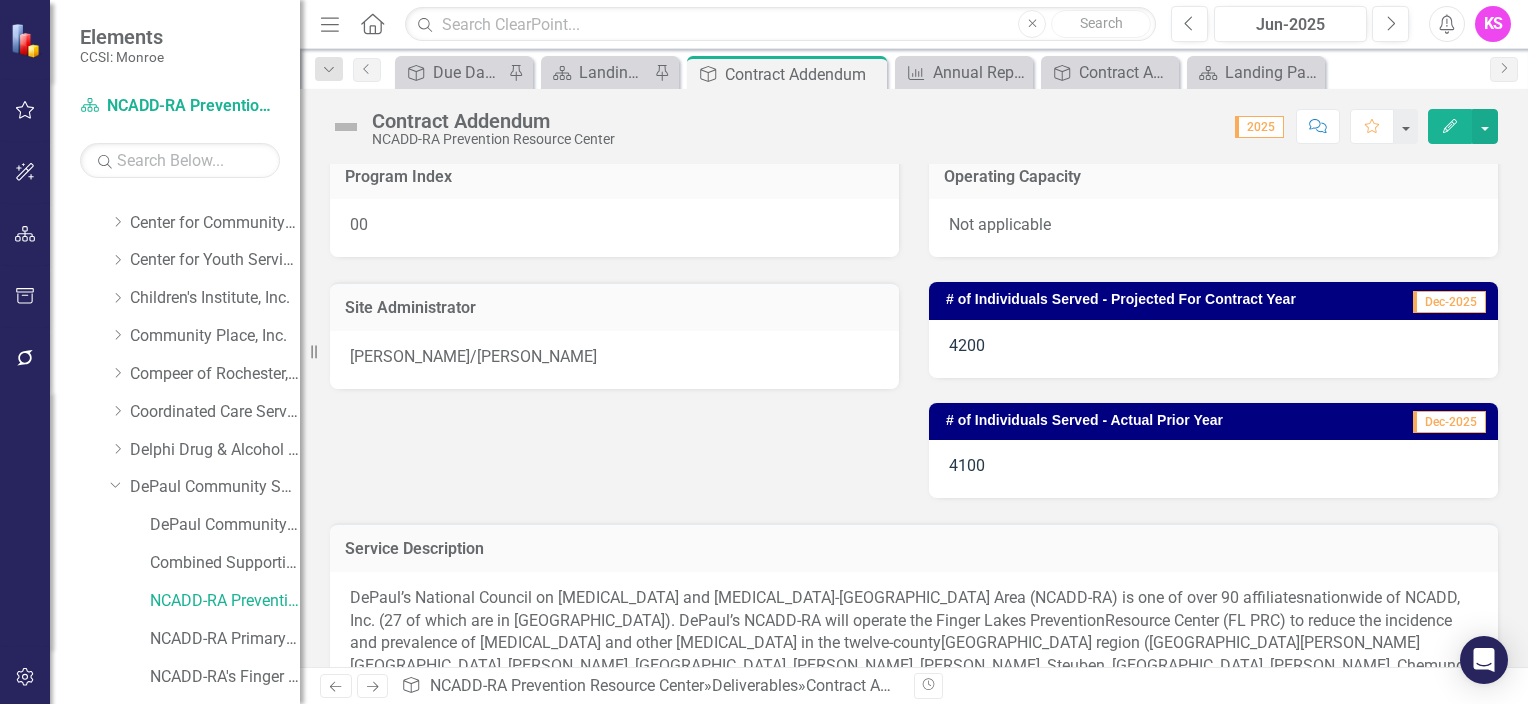 scroll, scrollTop: 400, scrollLeft: 0, axis: vertical 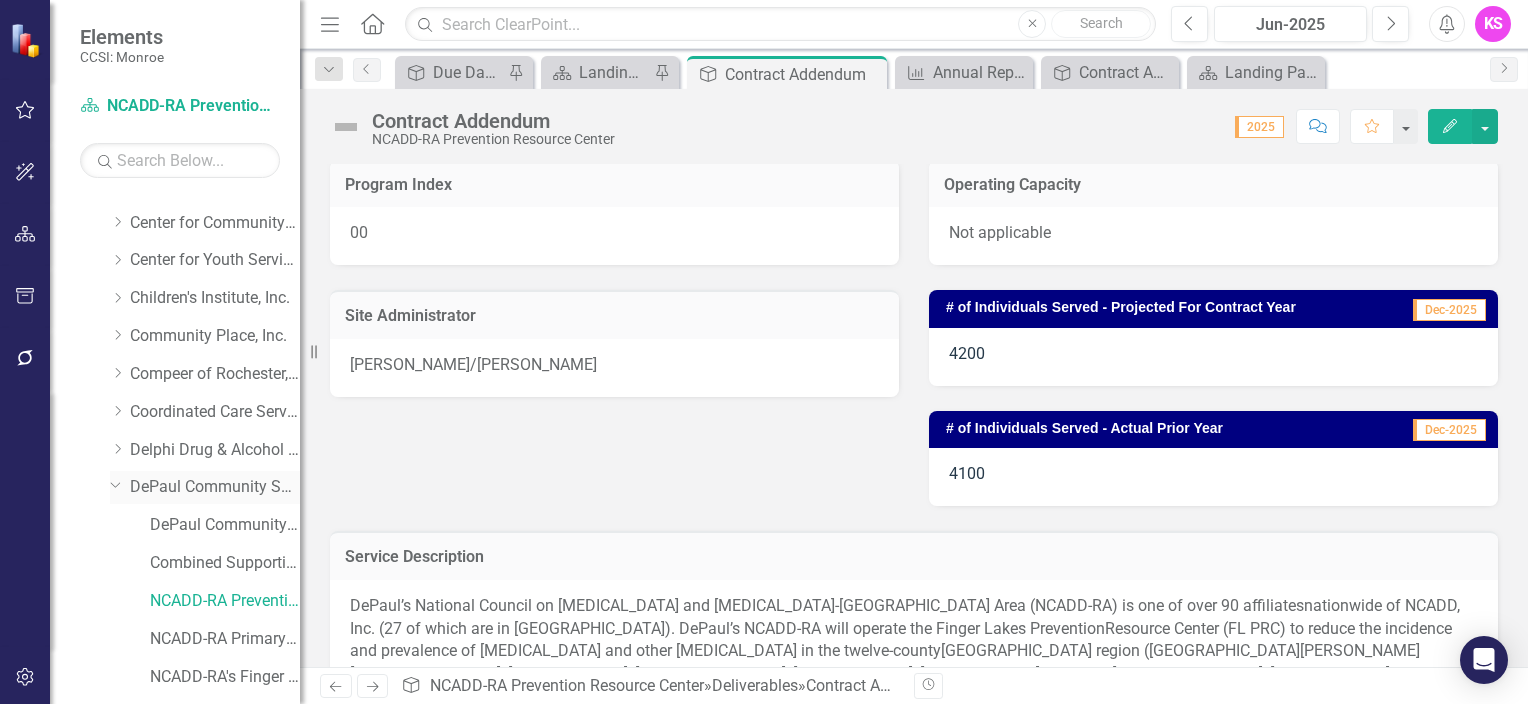 click on "DePaul Community Services, lnc." at bounding box center [215, 487] 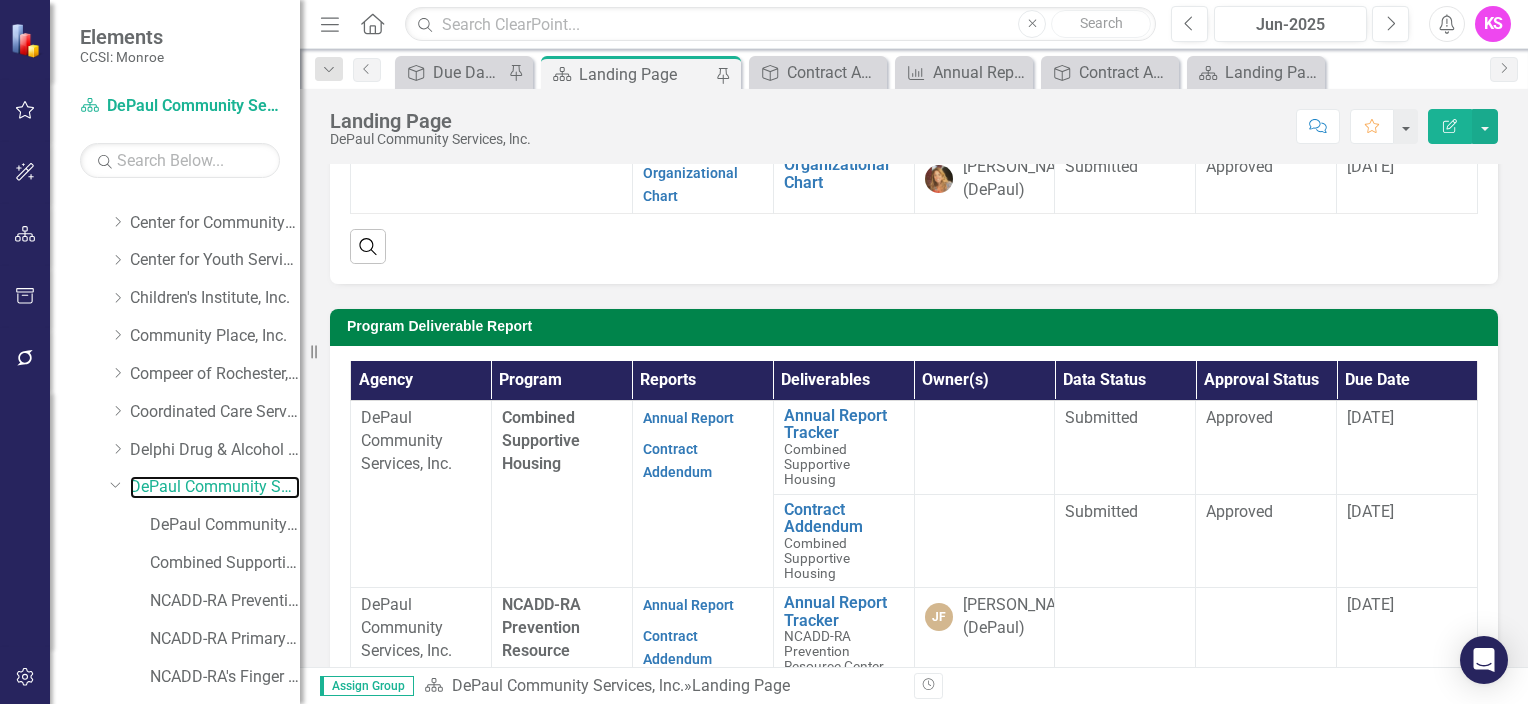 scroll, scrollTop: 400, scrollLeft: 0, axis: vertical 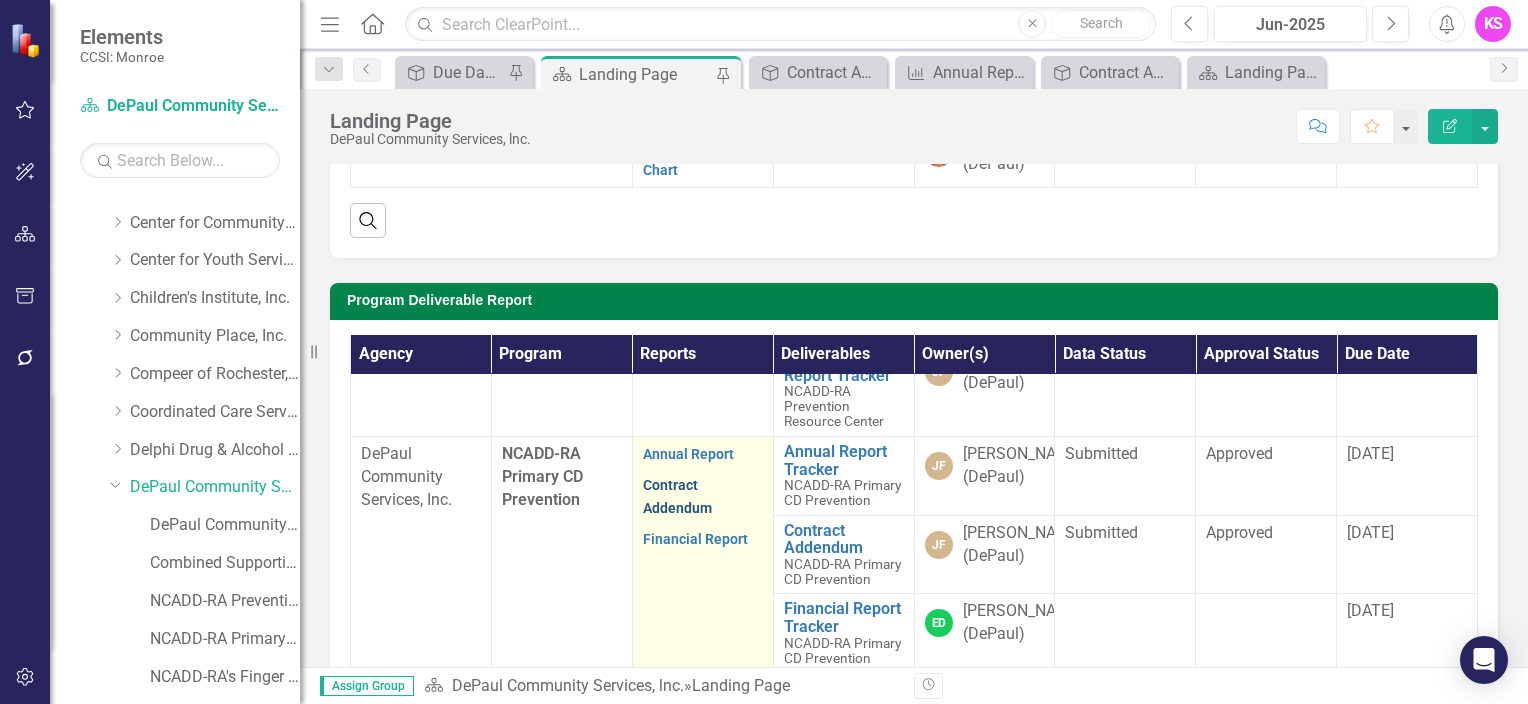 click on "Contract Addendum" at bounding box center (677, 496) 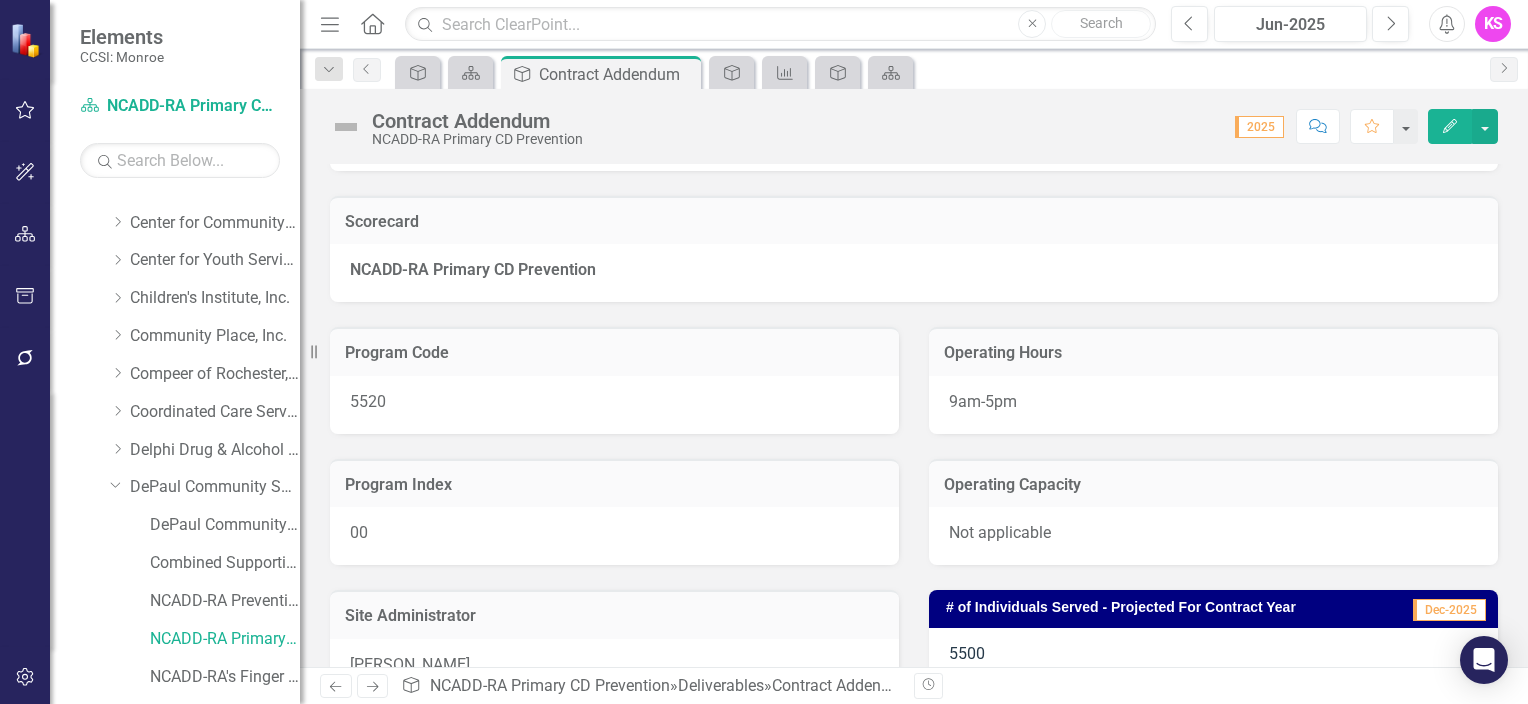 scroll, scrollTop: 0, scrollLeft: 0, axis: both 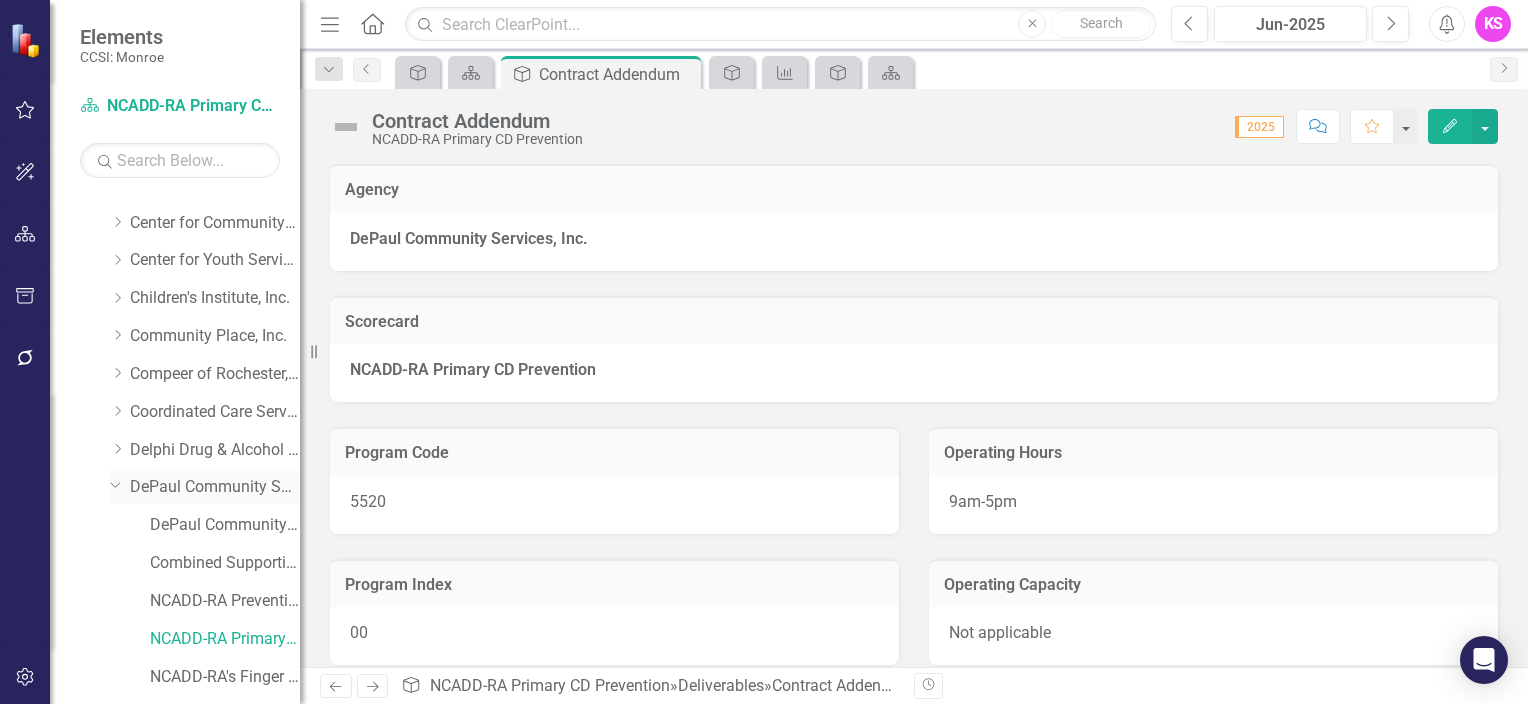 drag, startPoint x: 196, startPoint y: 490, endPoint x: 260, endPoint y: 488, distance: 64.03124 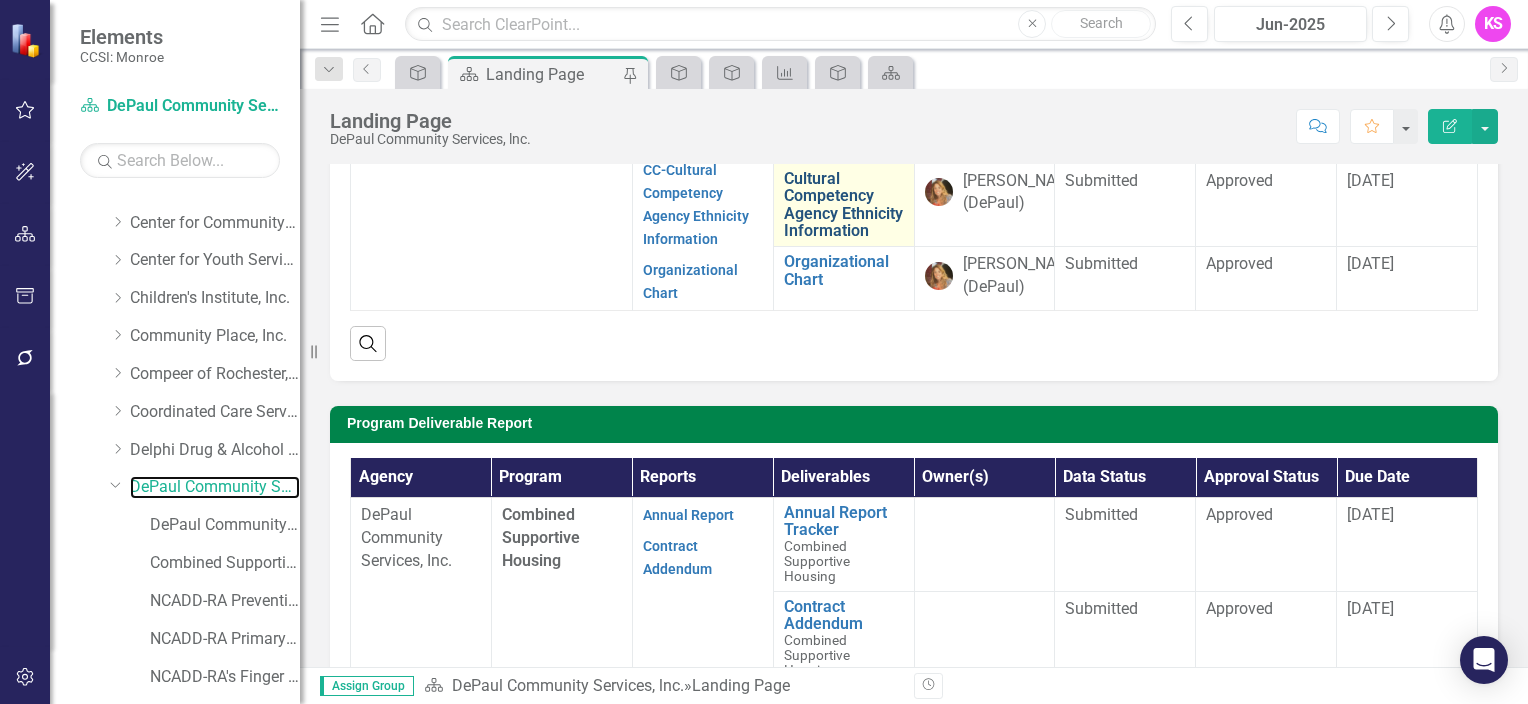 scroll, scrollTop: 400, scrollLeft: 0, axis: vertical 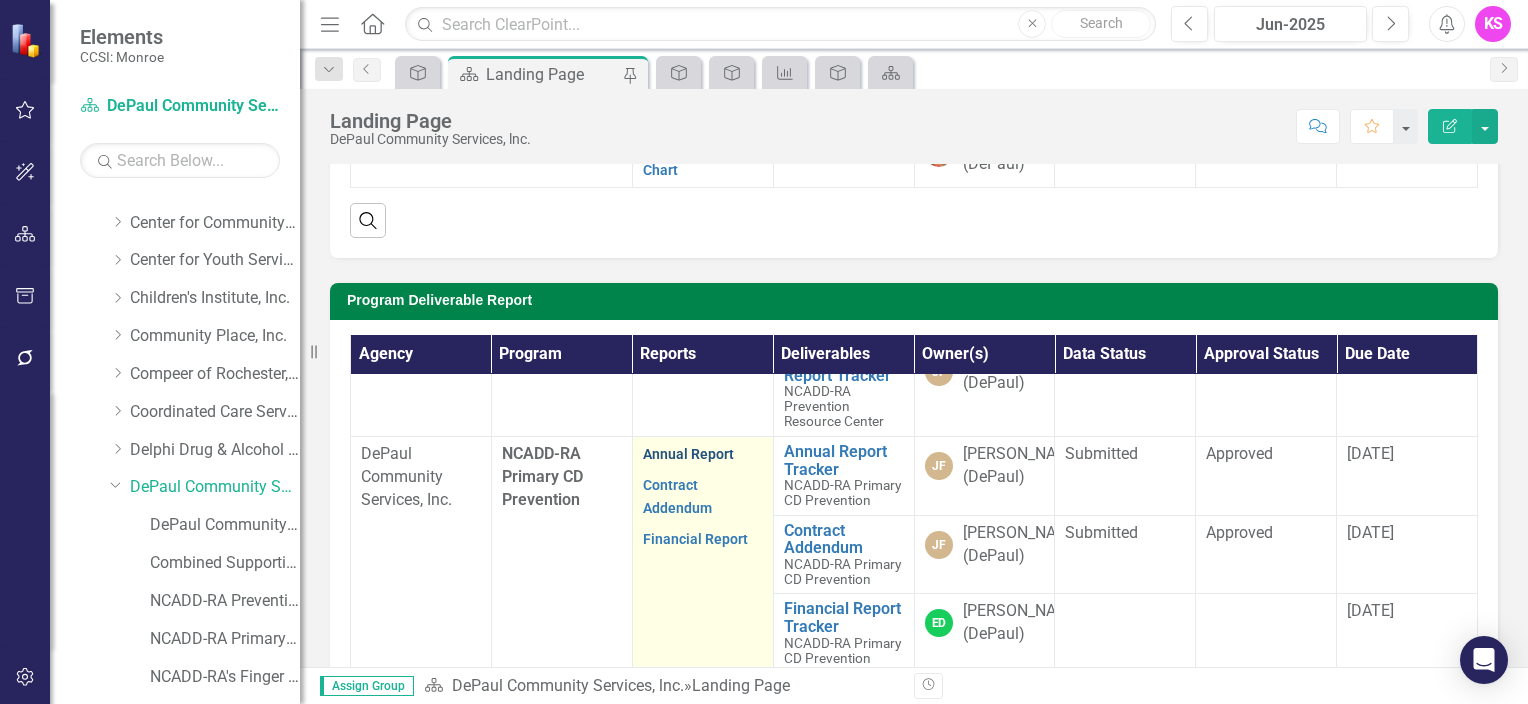 click on "Annual Report" at bounding box center [688, 454] 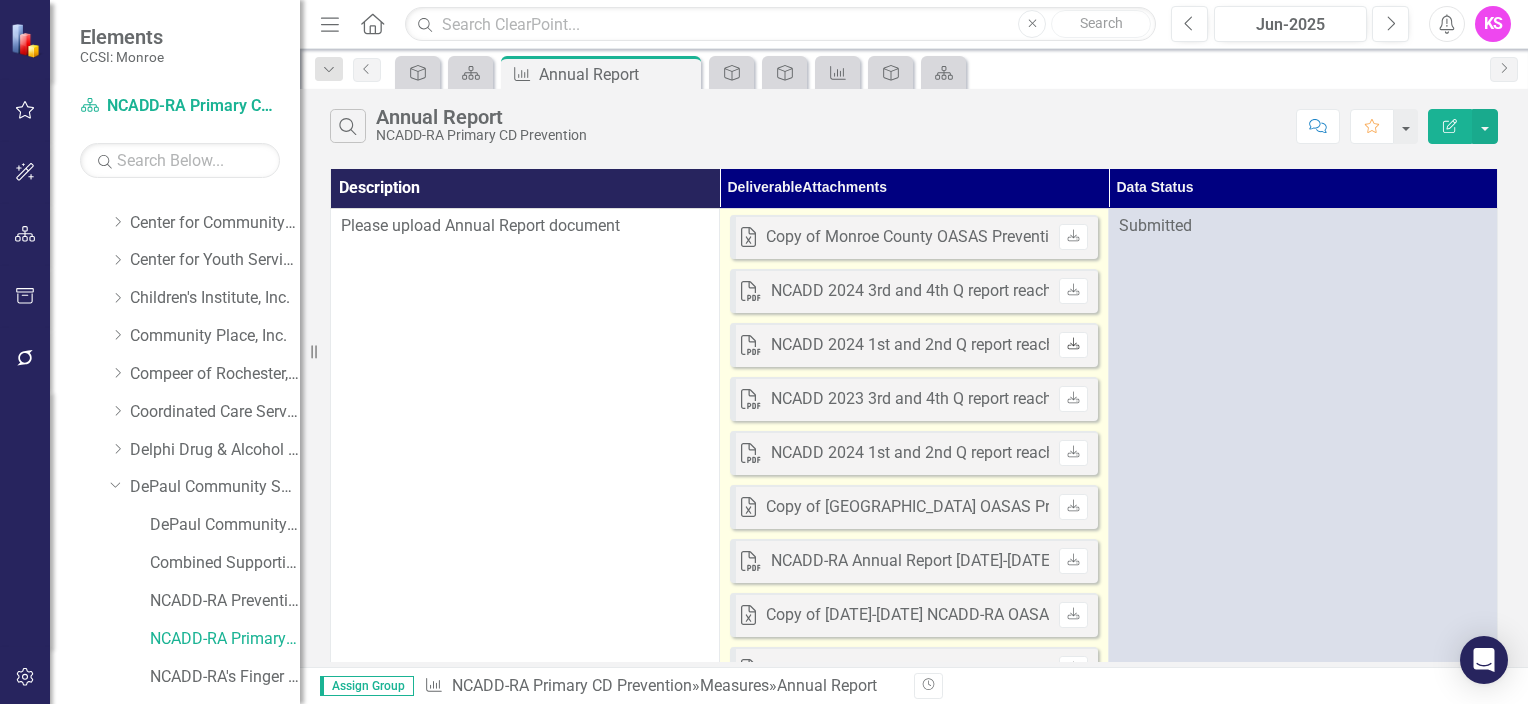 click 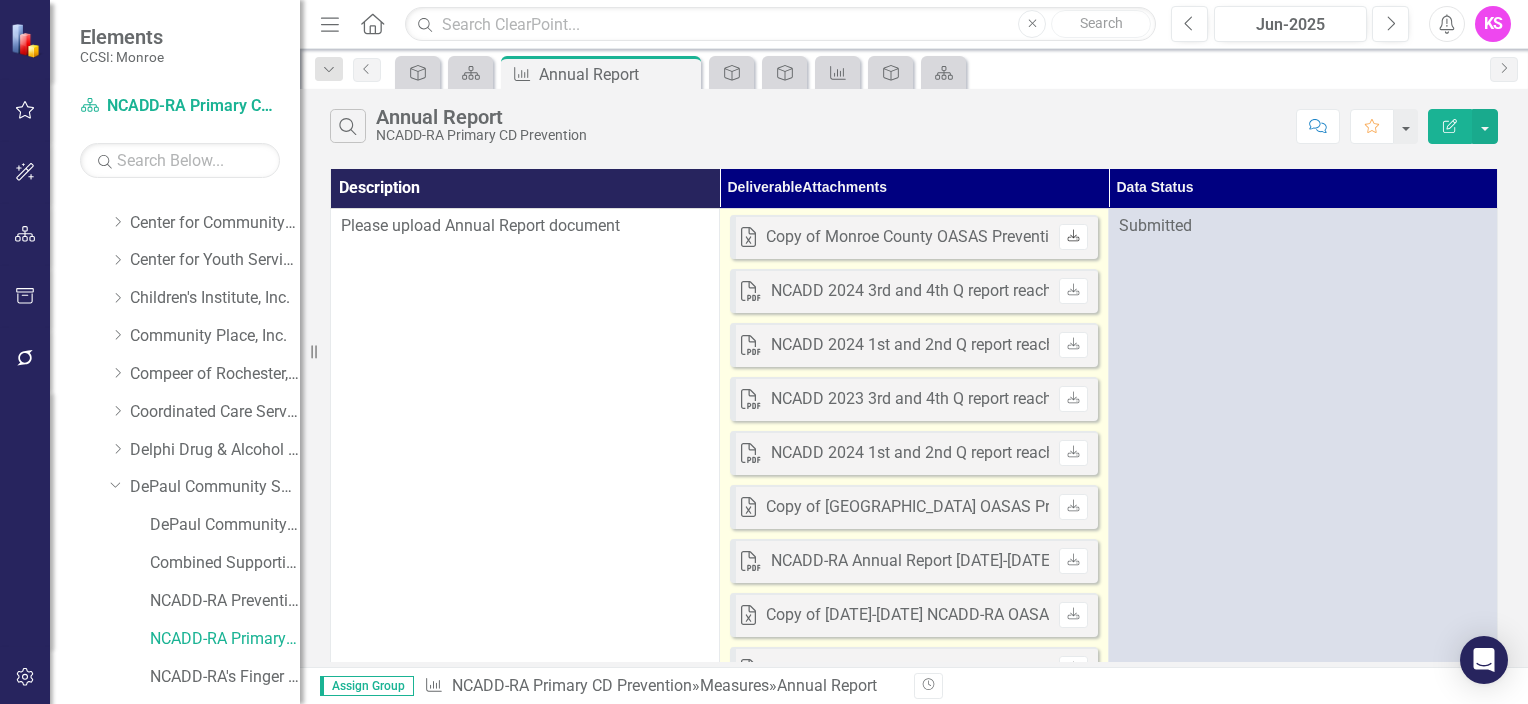 click on "Download" 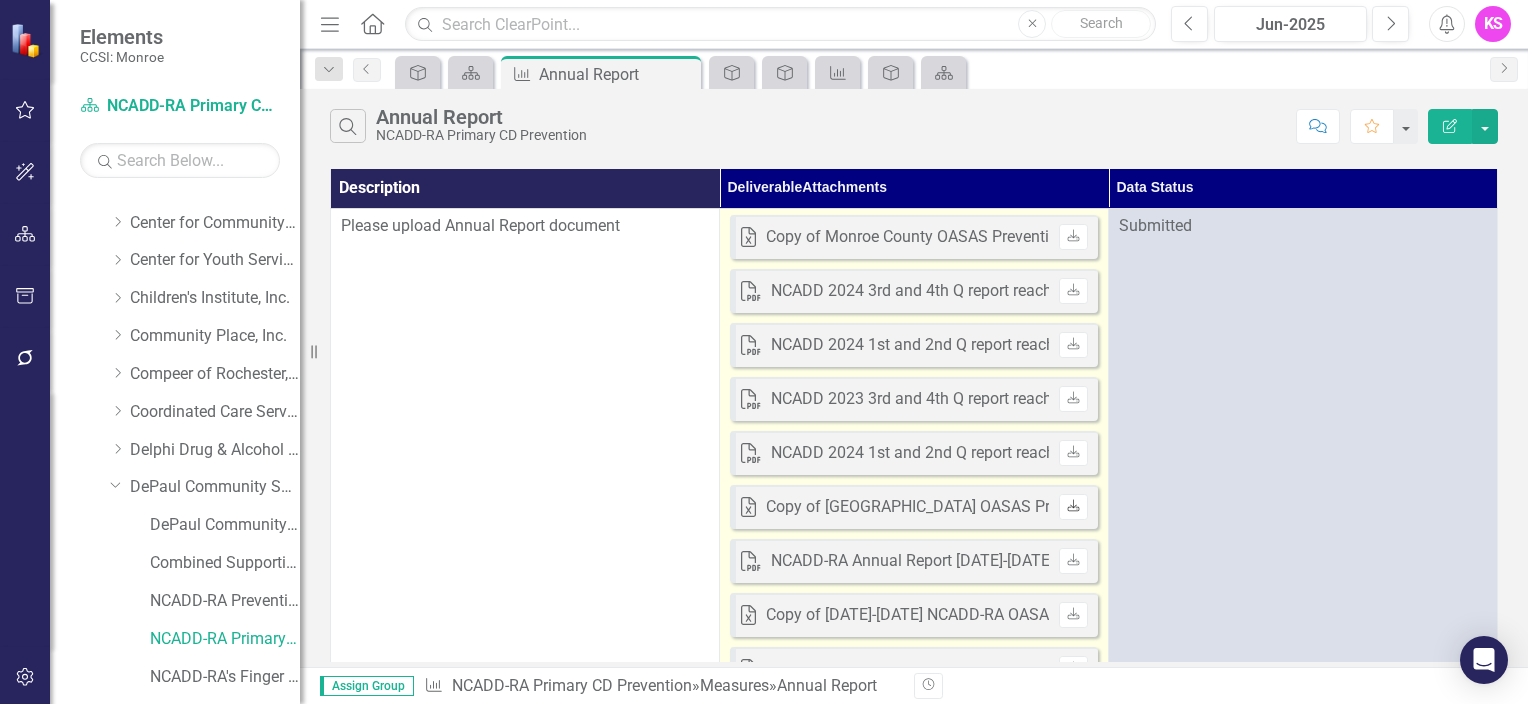 click on "Download" 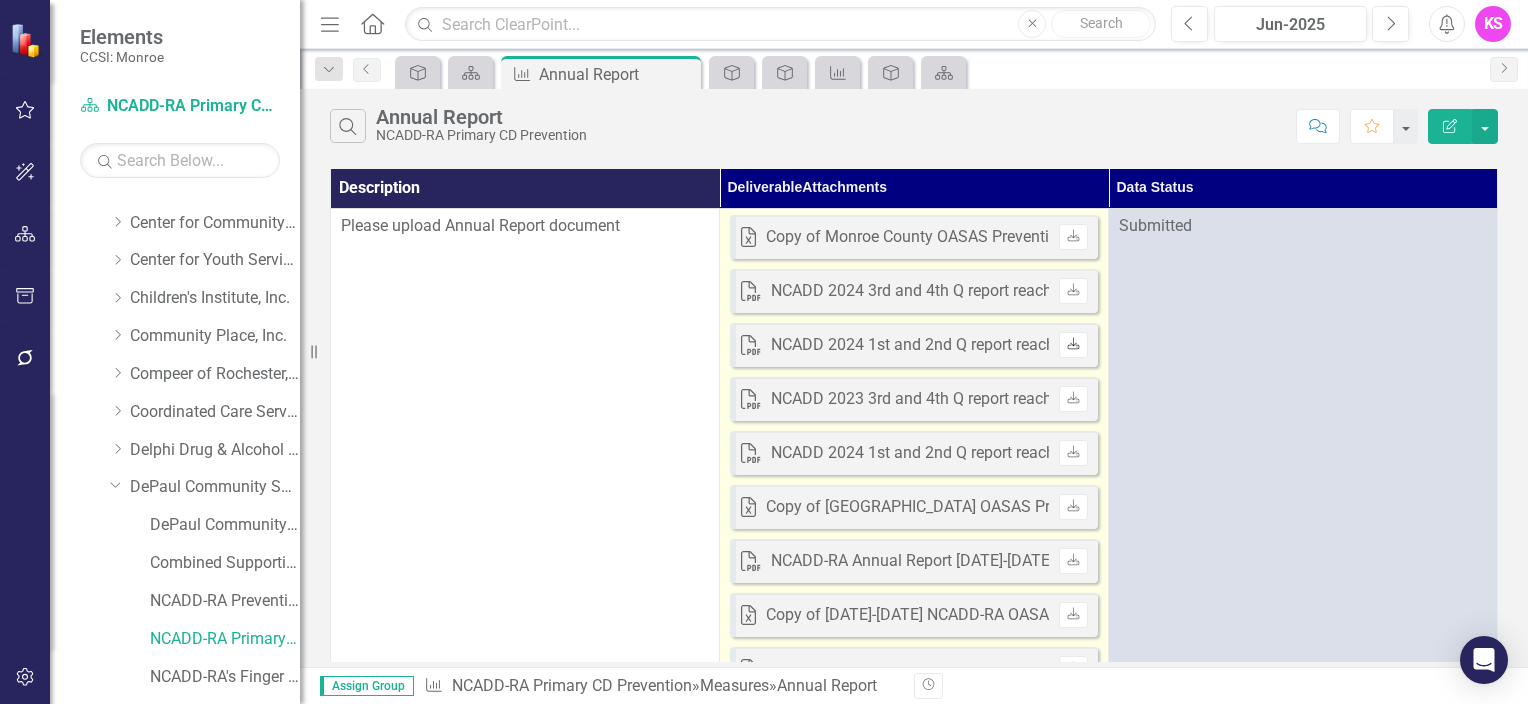 click on "Download" 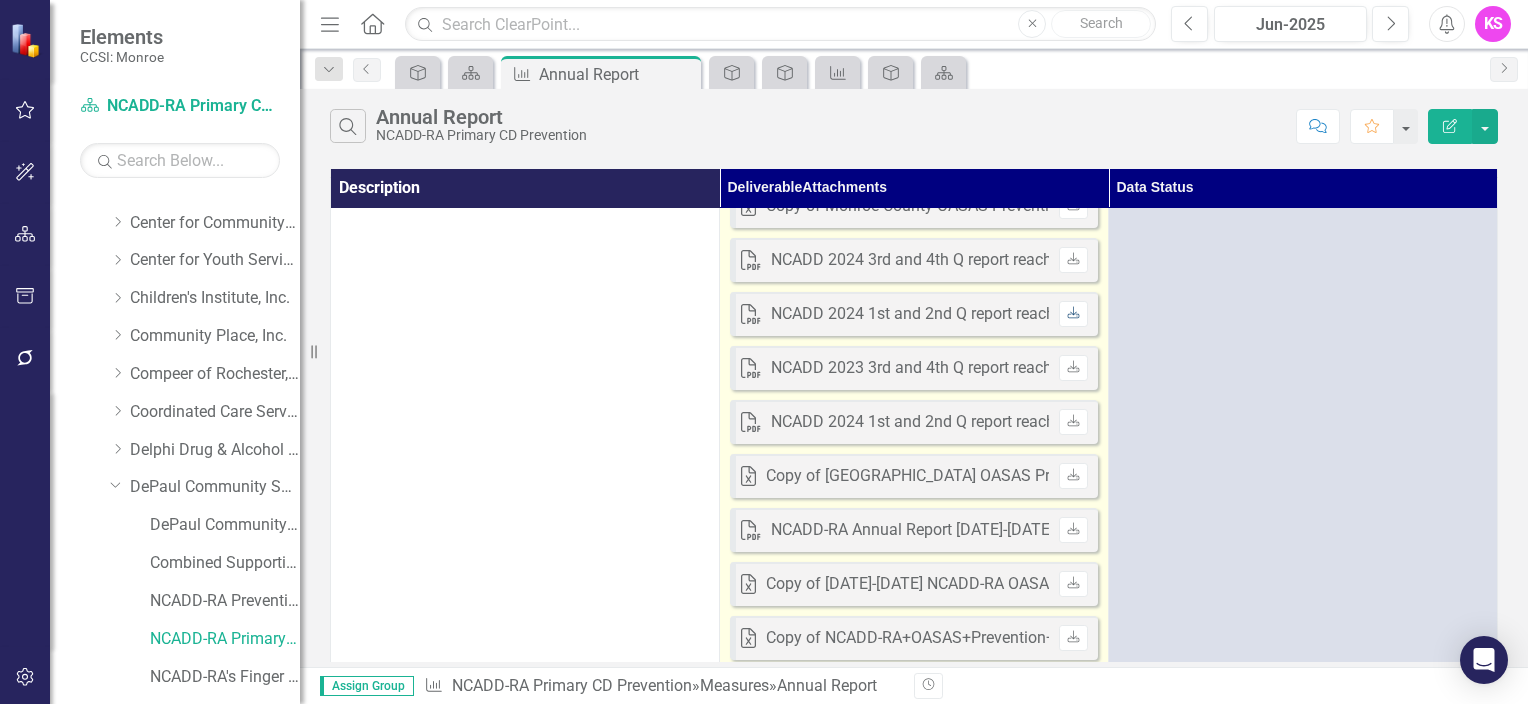 scroll, scrollTop: 0, scrollLeft: 0, axis: both 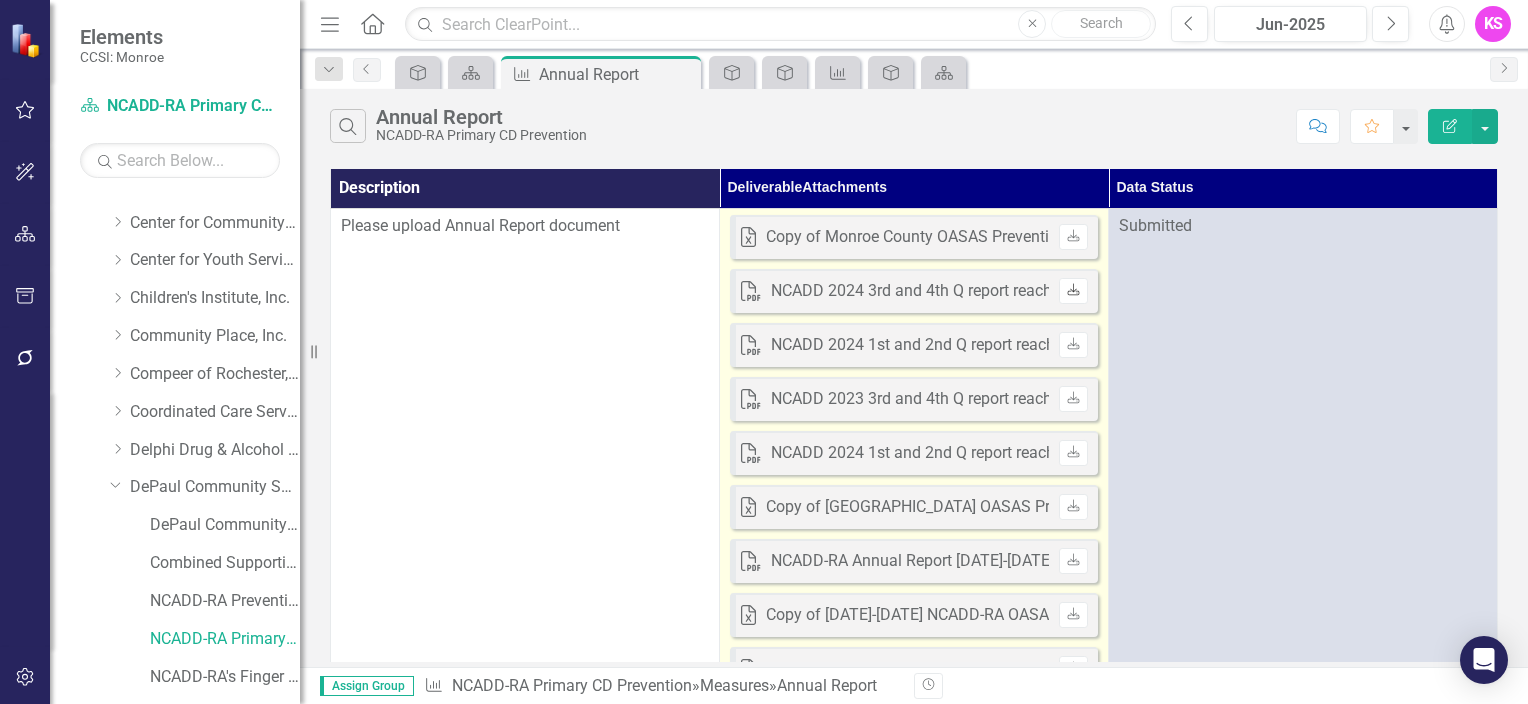 click on "Download" 